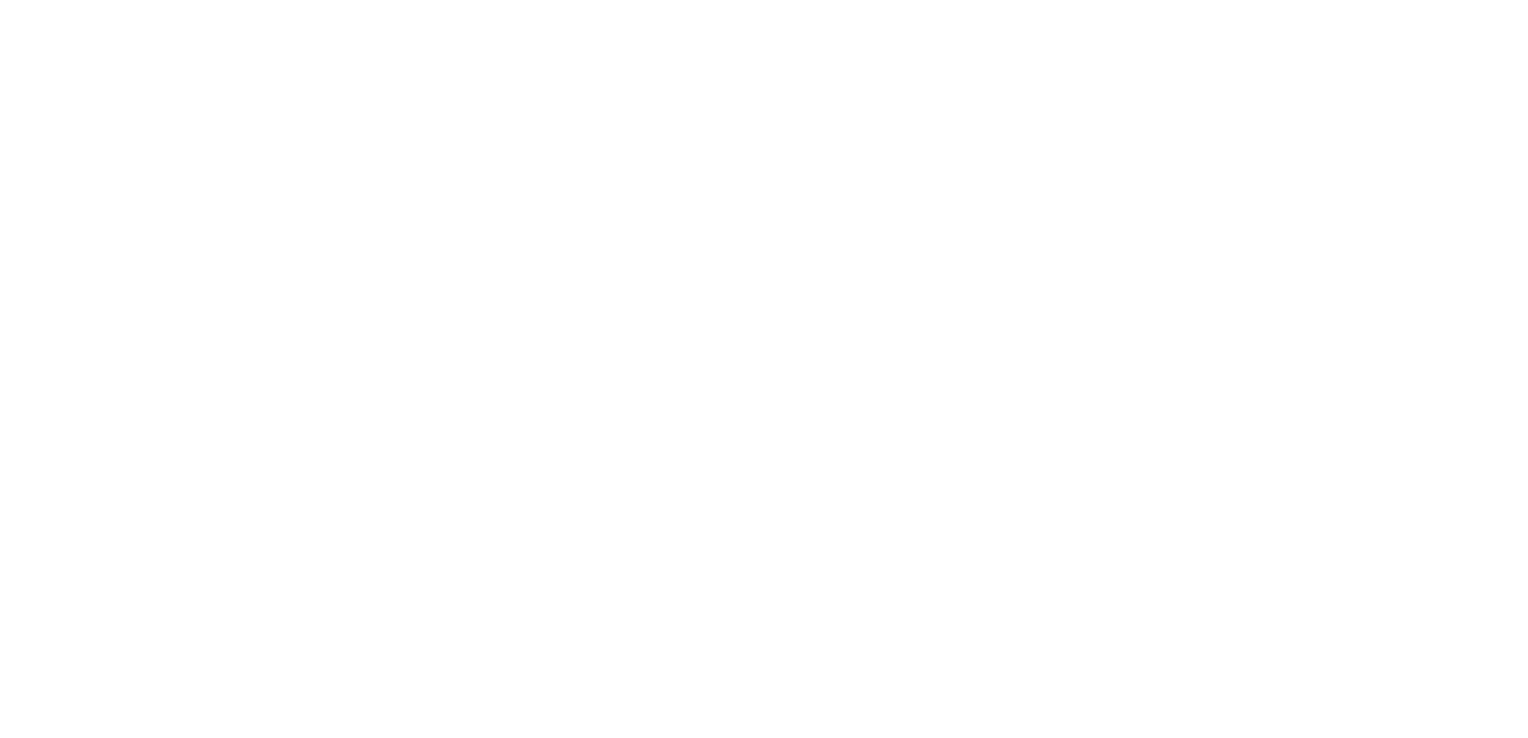 scroll, scrollTop: 0, scrollLeft: 0, axis: both 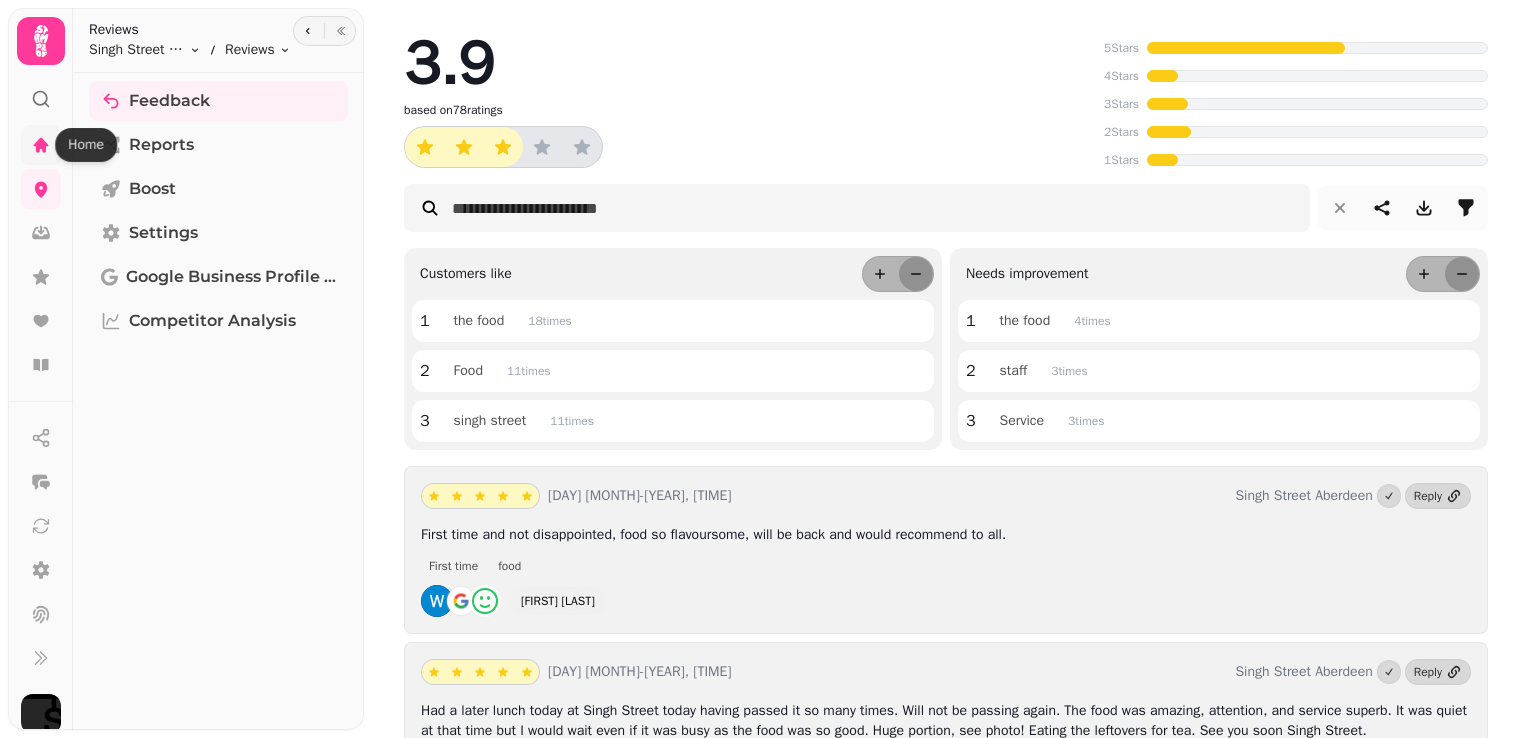click 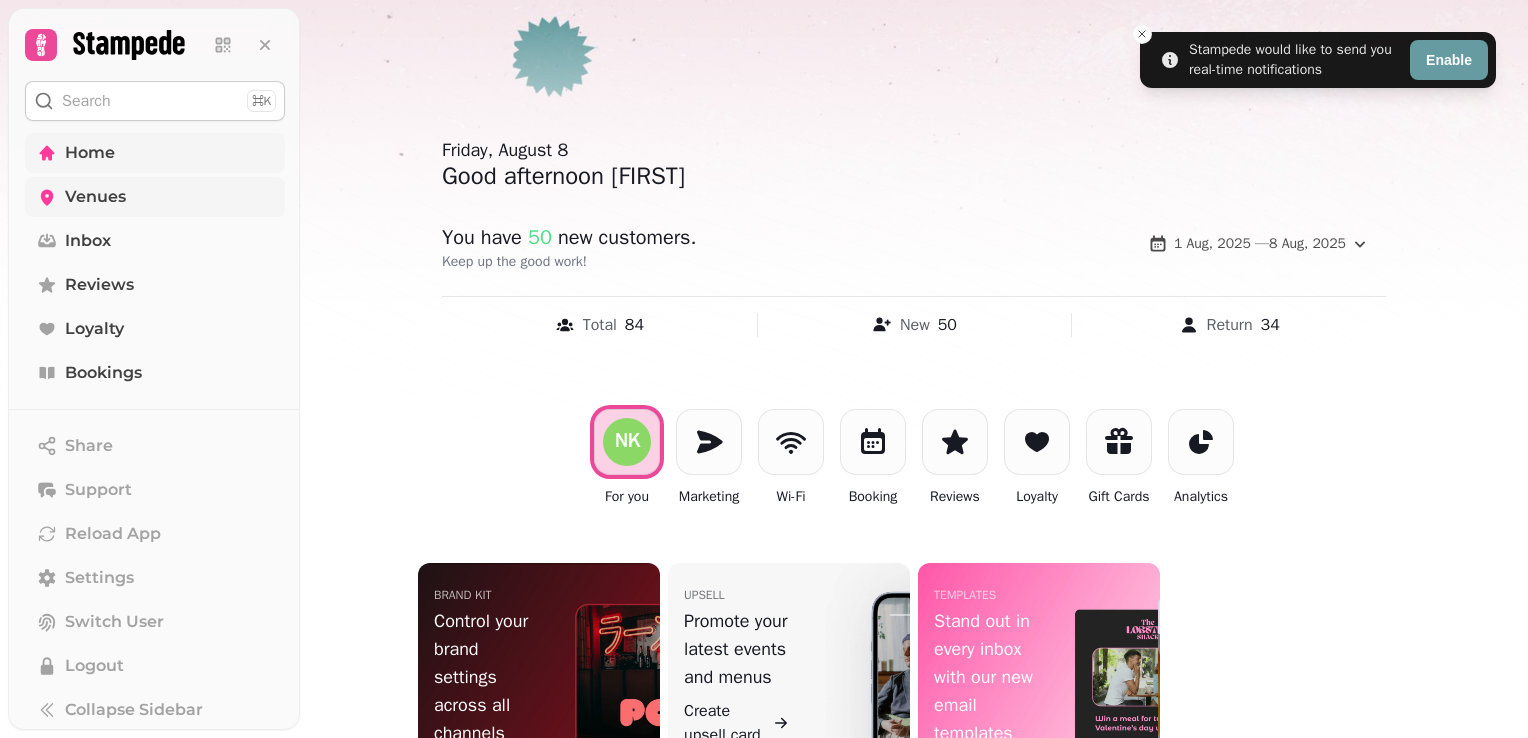 click on "Venues" at bounding box center (95, 197) 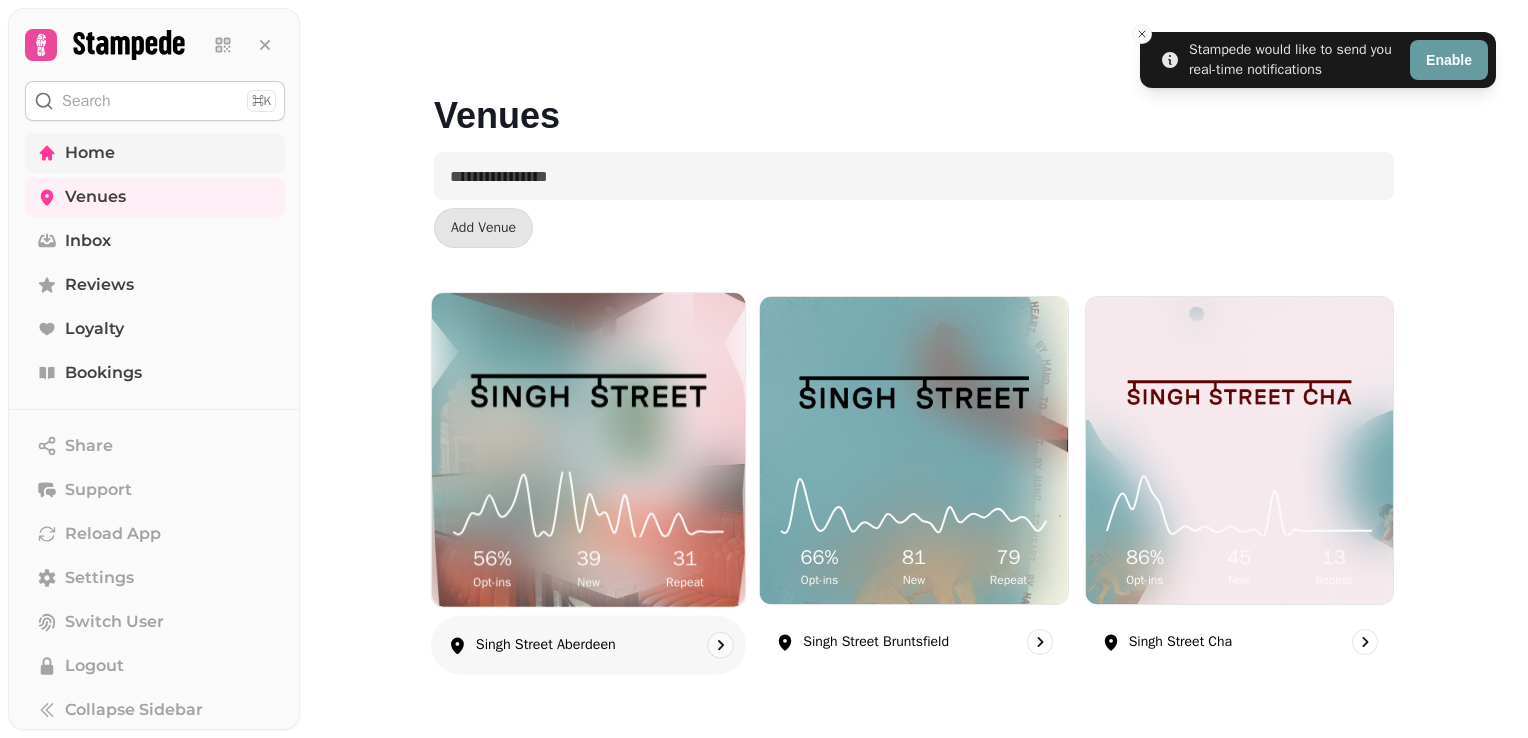 click at bounding box center [588, 390] 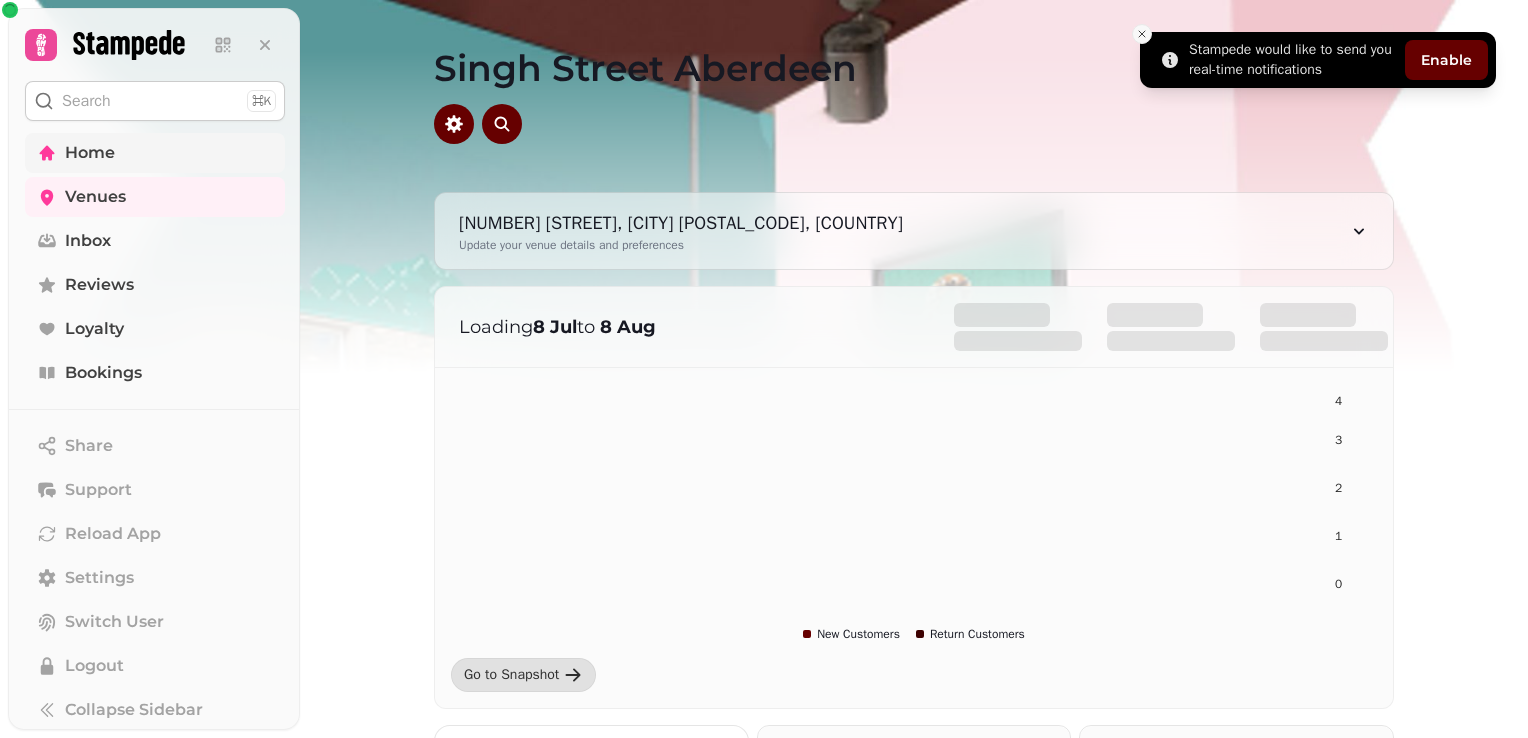 click at bounding box center [1142, 34] 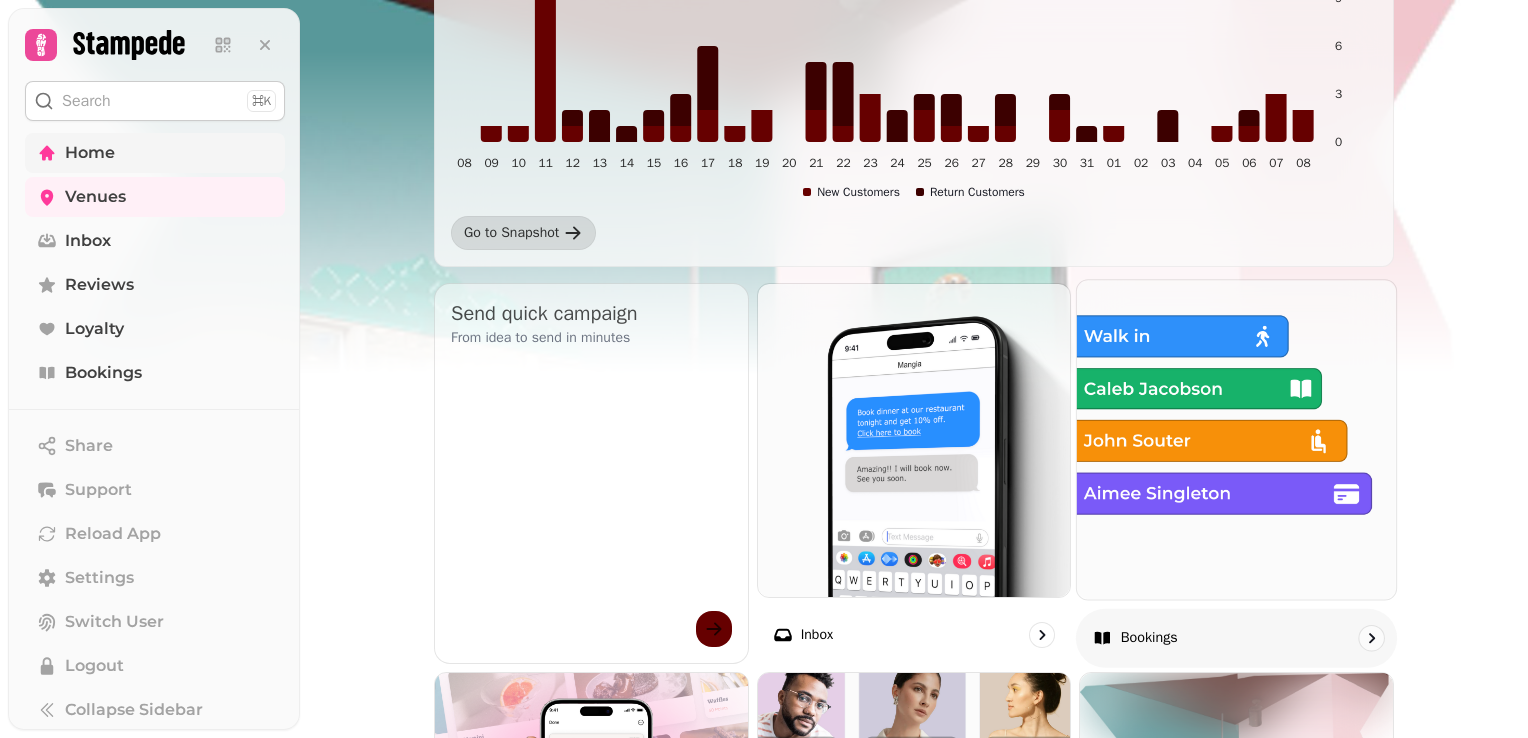 scroll, scrollTop: 443, scrollLeft: 0, axis: vertical 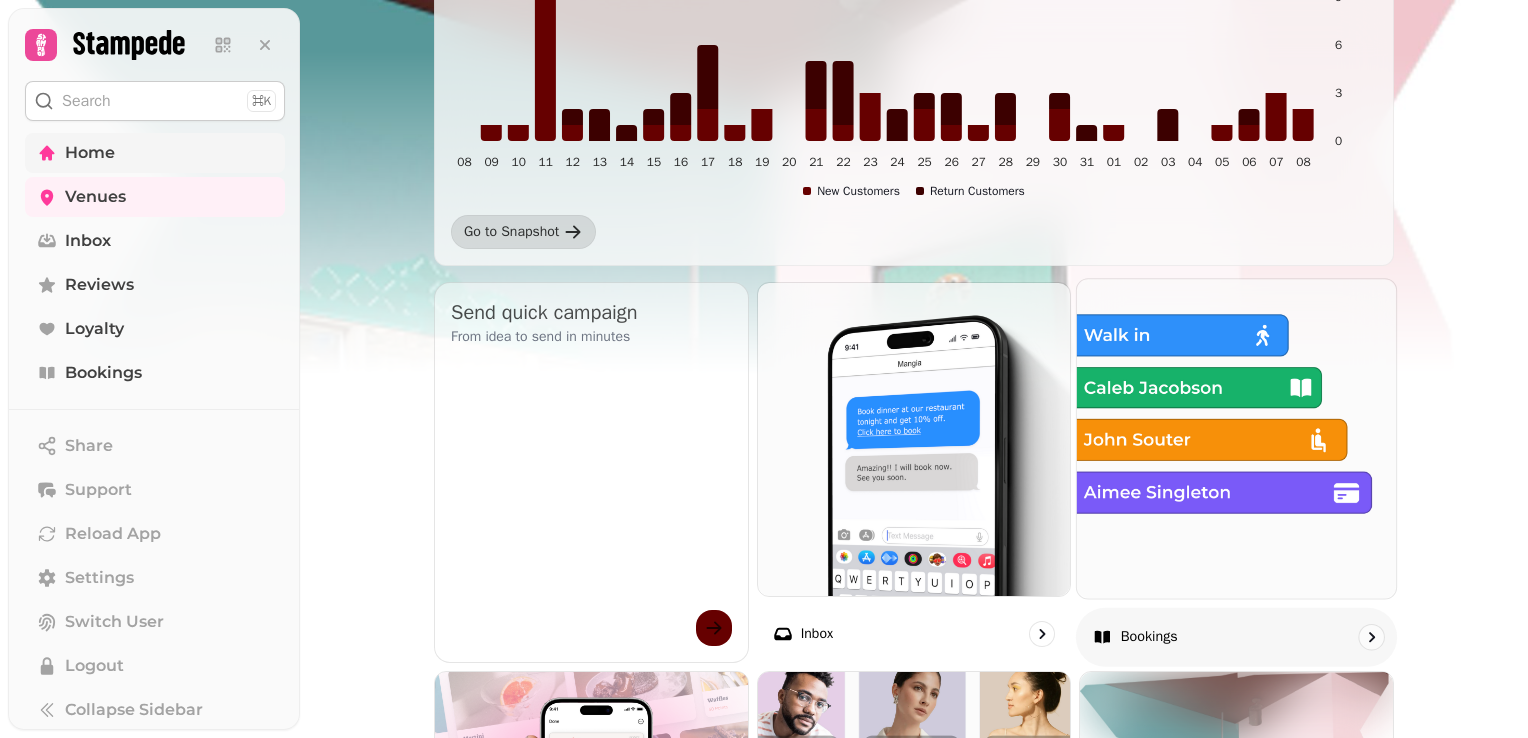 click at bounding box center (1236, 438) 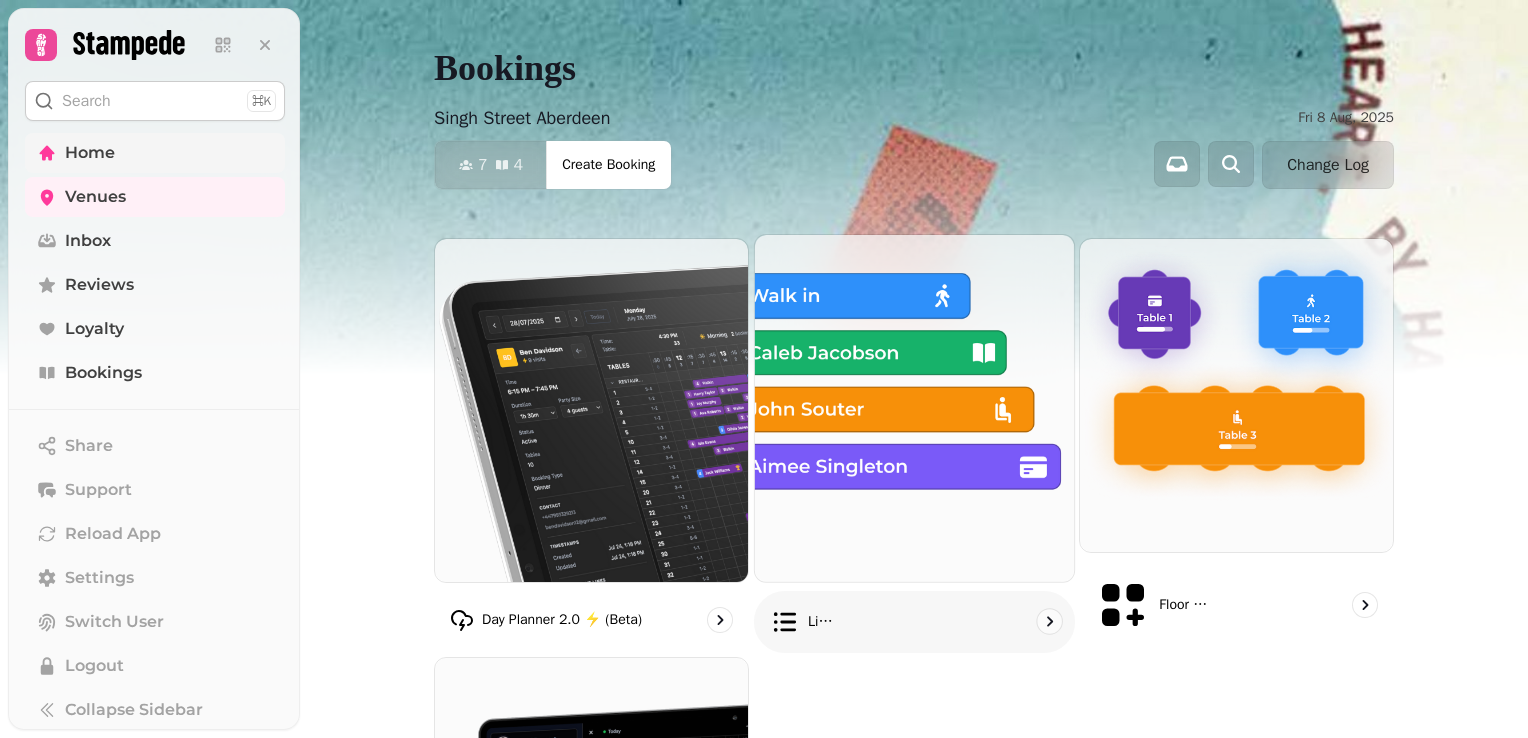 click at bounding box center [914, 408] 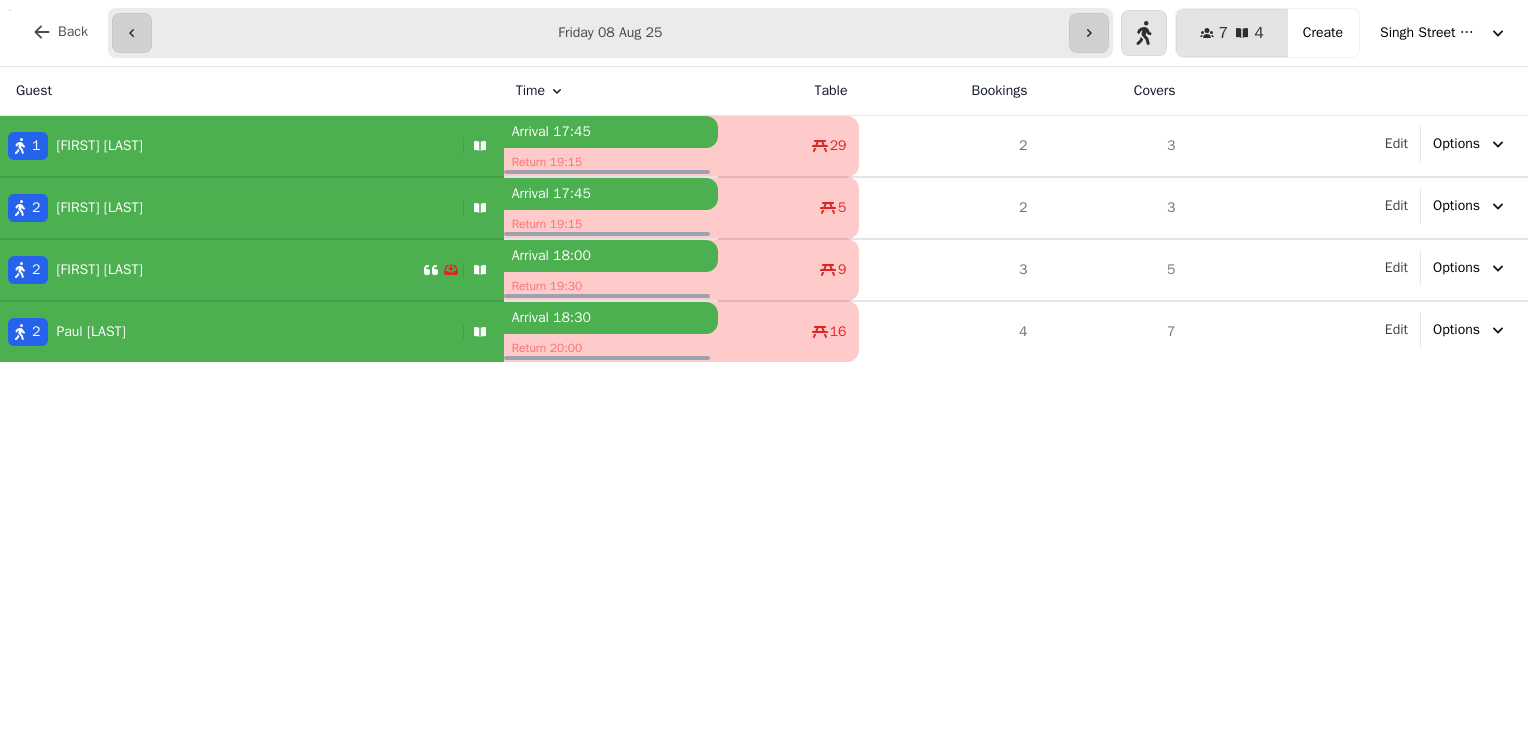 scroll, scrollTop: 0, scrollLeft: 0, axis: both 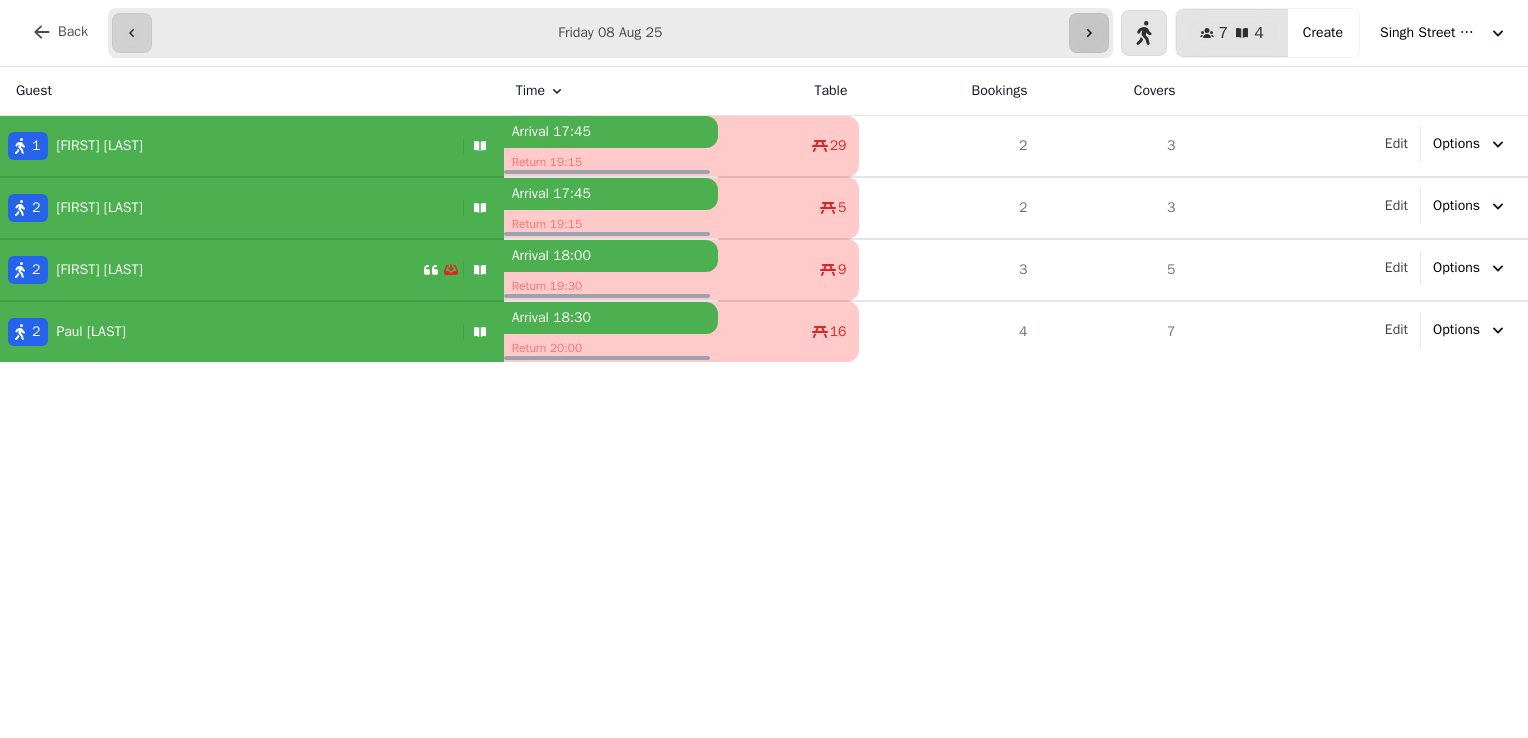 click at bounding box center (1089, 33) 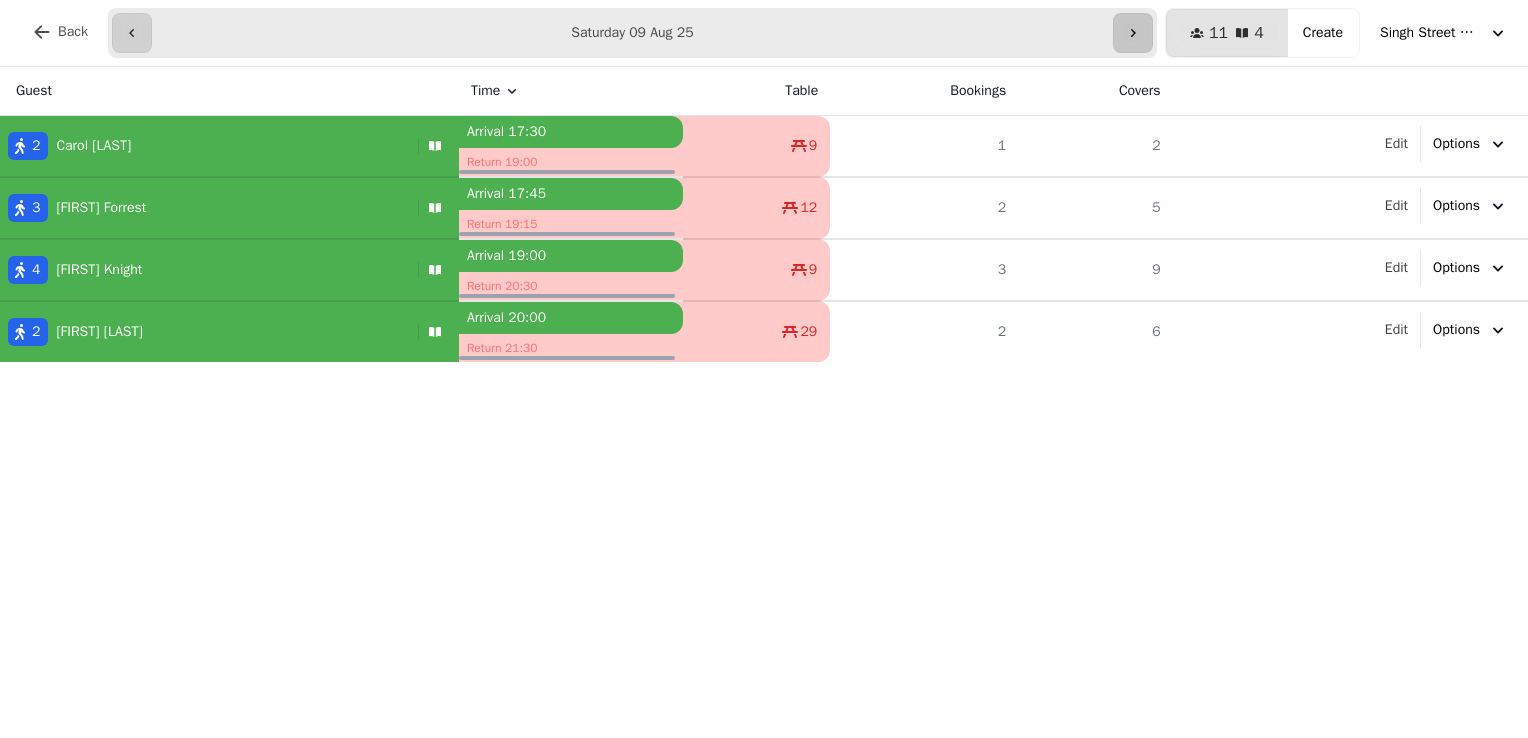 click on "**********" at bounding box center (632, 33) 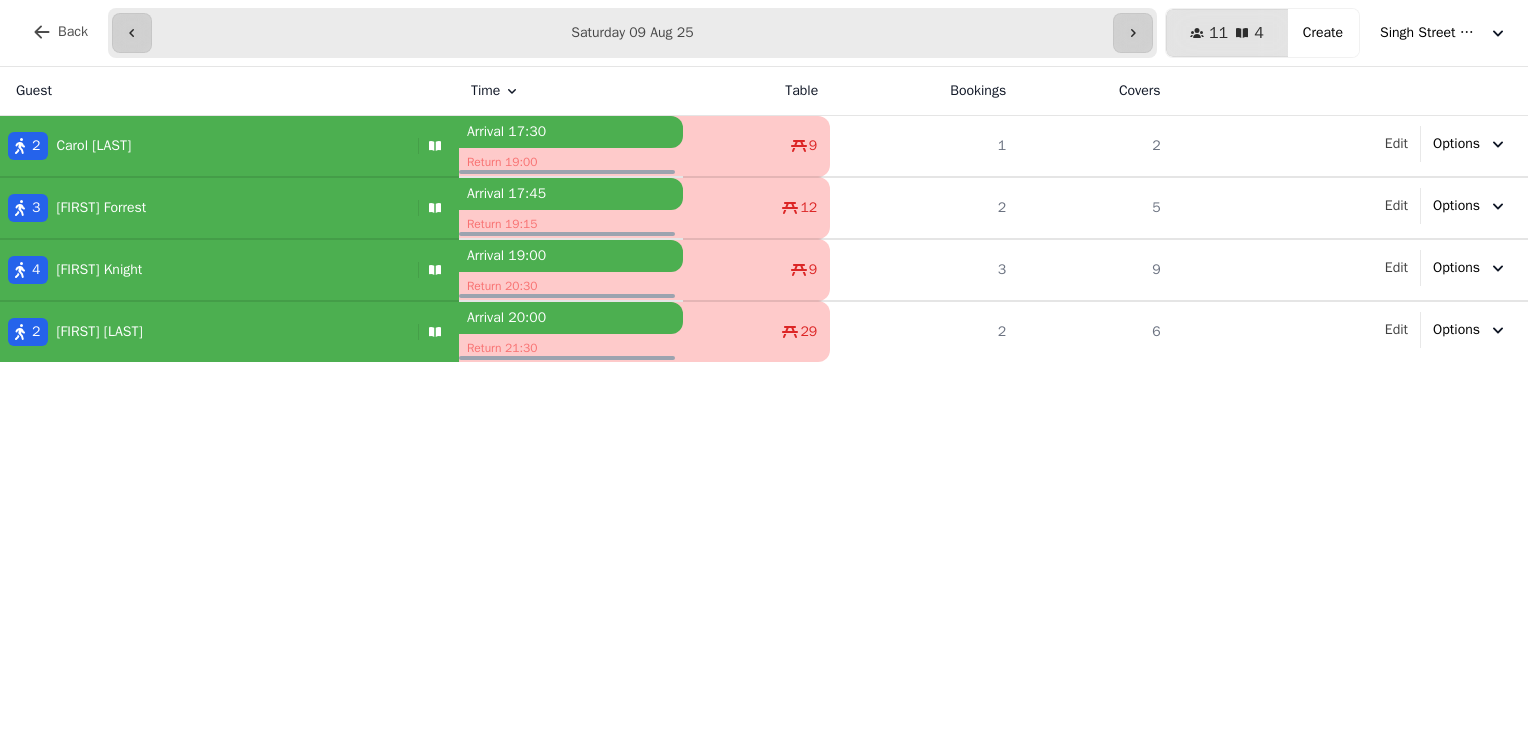 click on "Guest Time Table Bookings Covers 2 Carol   Brown Arrival   17:30 Return   19:00 9 1 2 Edit Options 3 Ashley   Forrest Arrival   17:45 Return   19:15 12 2 5 Edit Options 4 David   Knight Arrival   19:00 Return   20:30 9 3 9 Edit Options 2 Sharon   McGregor Arrival   20:00 Return   21:30 29 2 6 Edit Options" at bounding box center [764, 402] 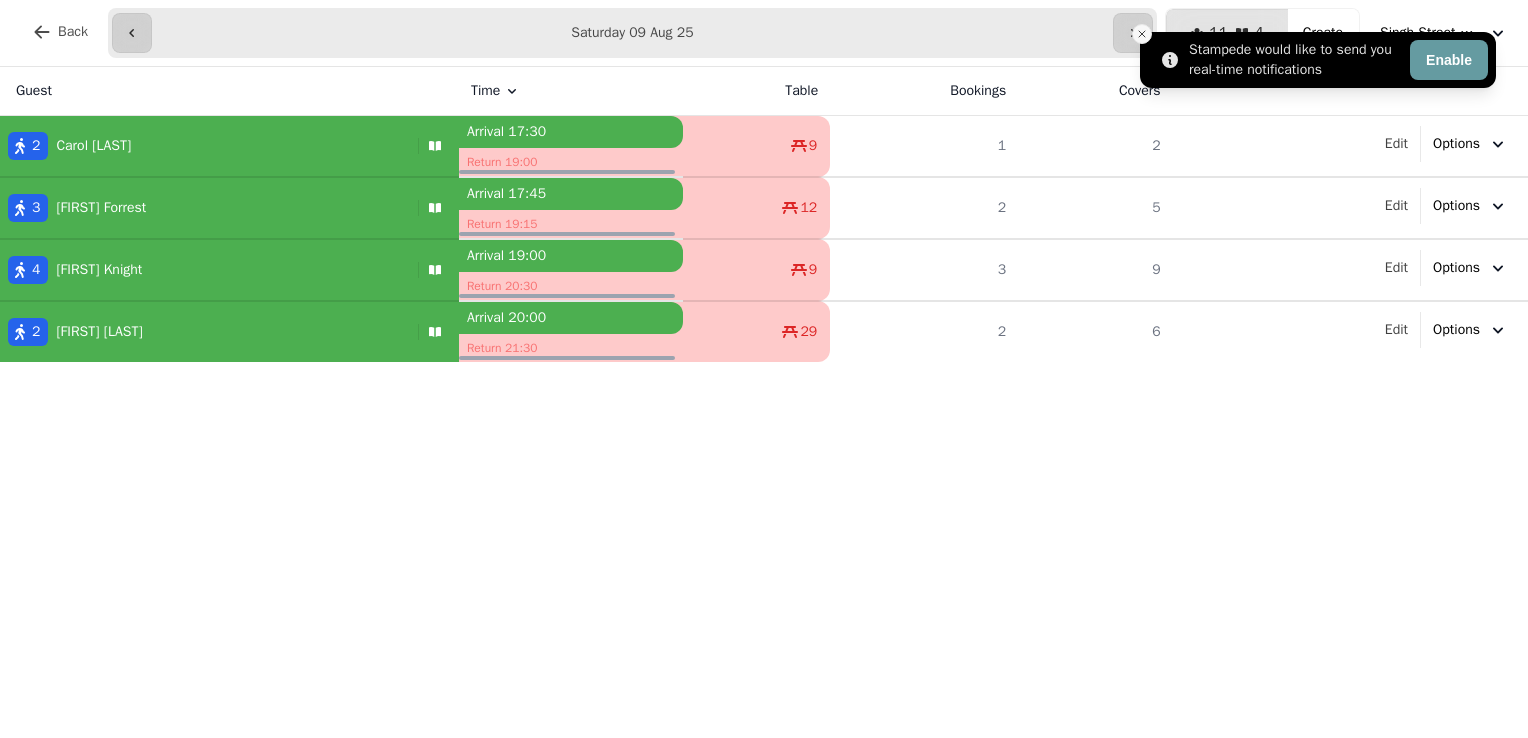 click at bounding box center [1142, 34] 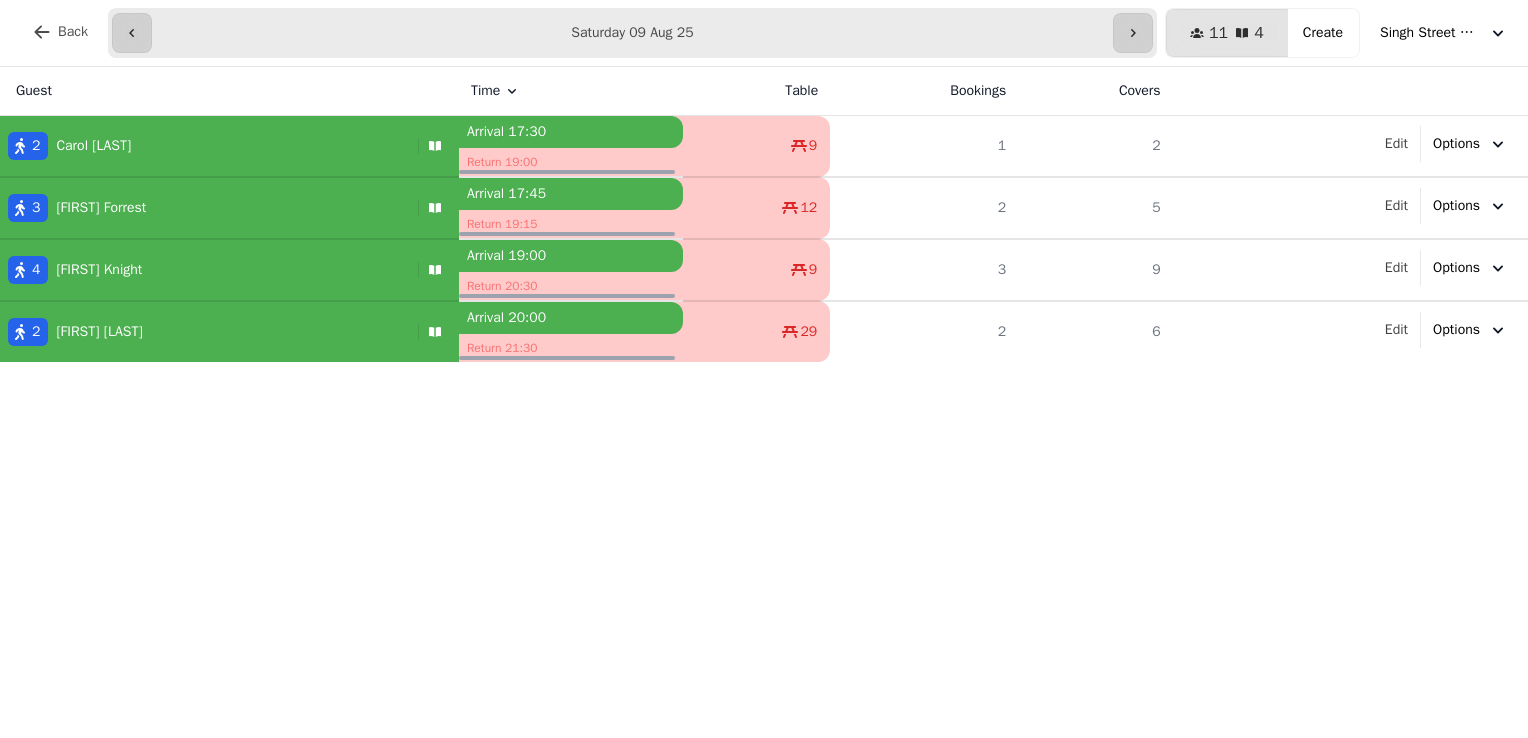 click at bounding box center [1133, 33] 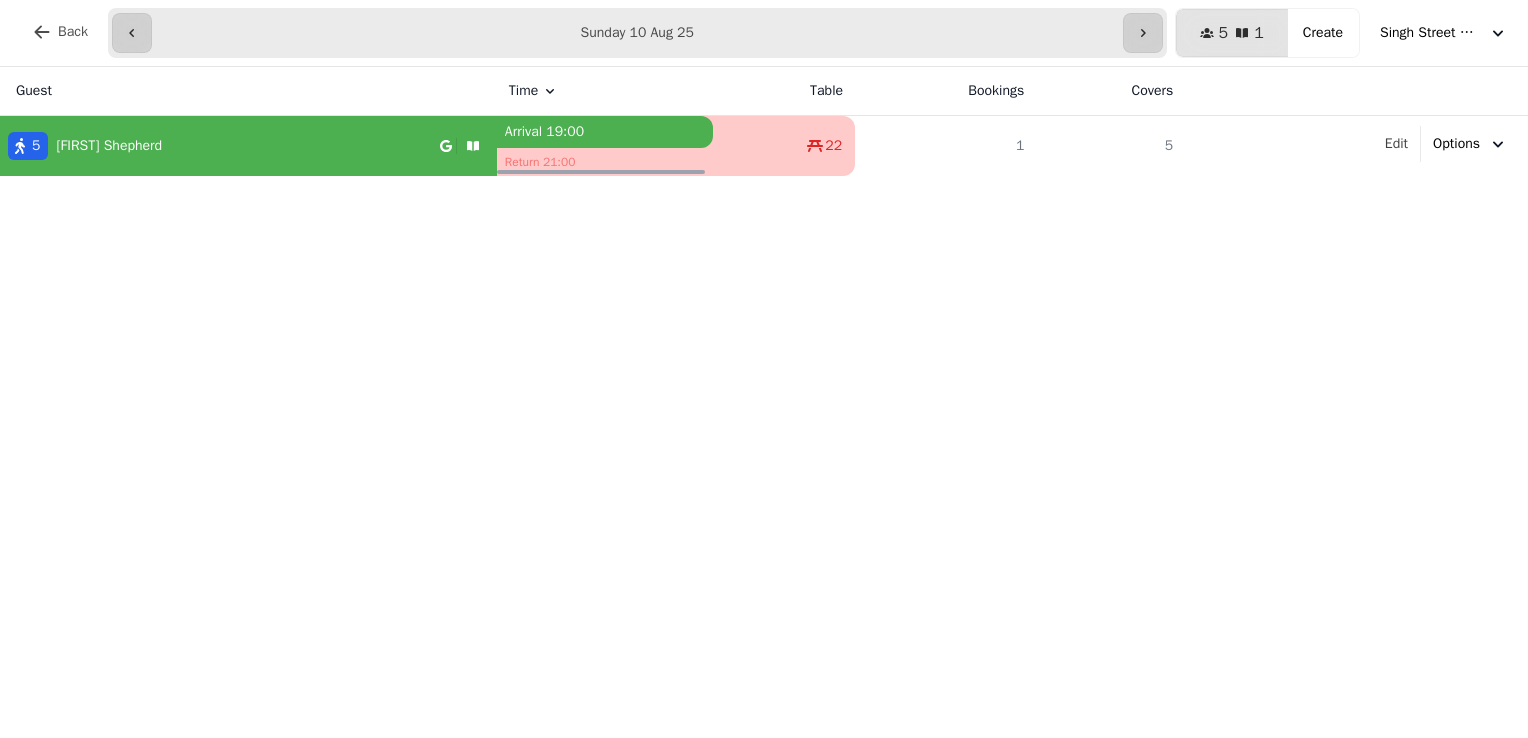click 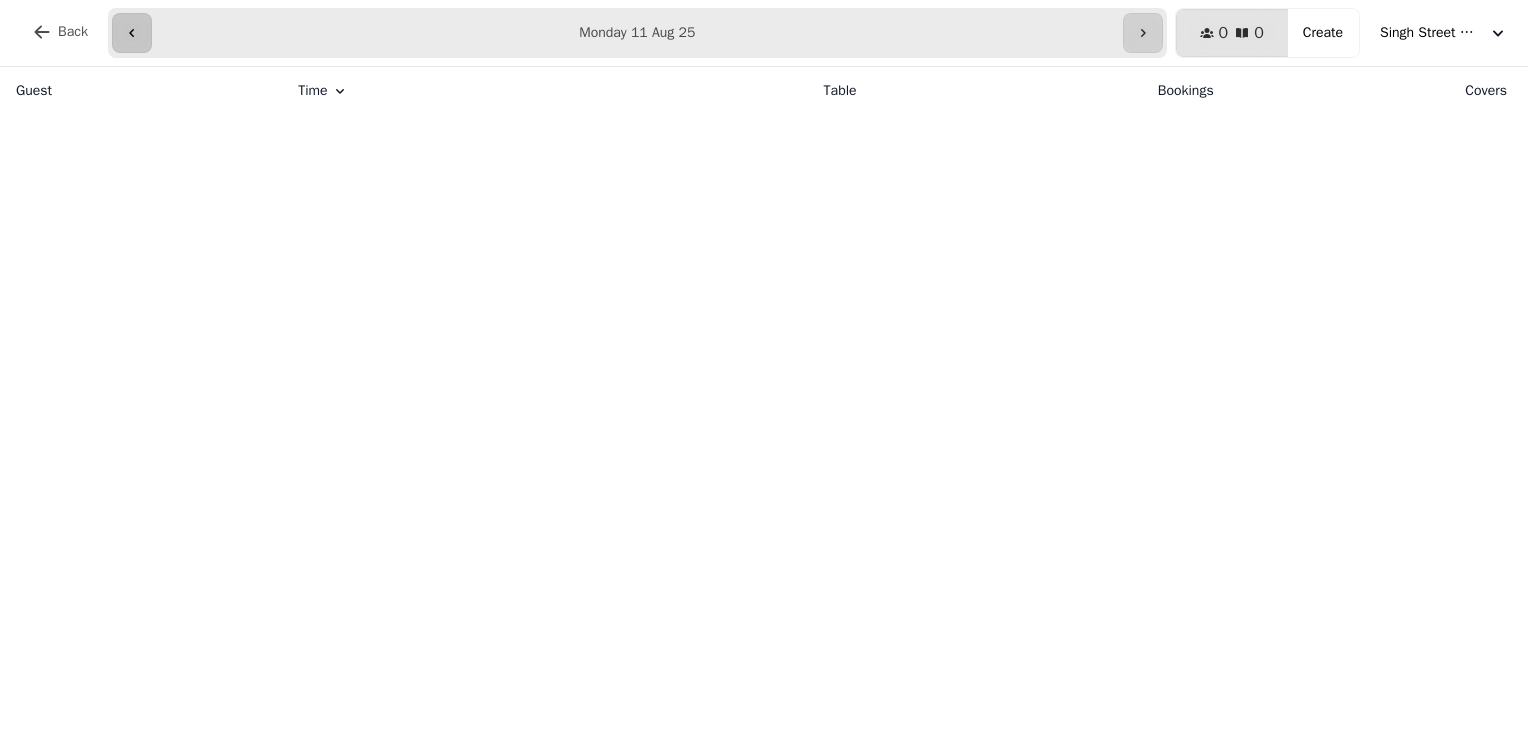 click at bounding box center [132, 33] 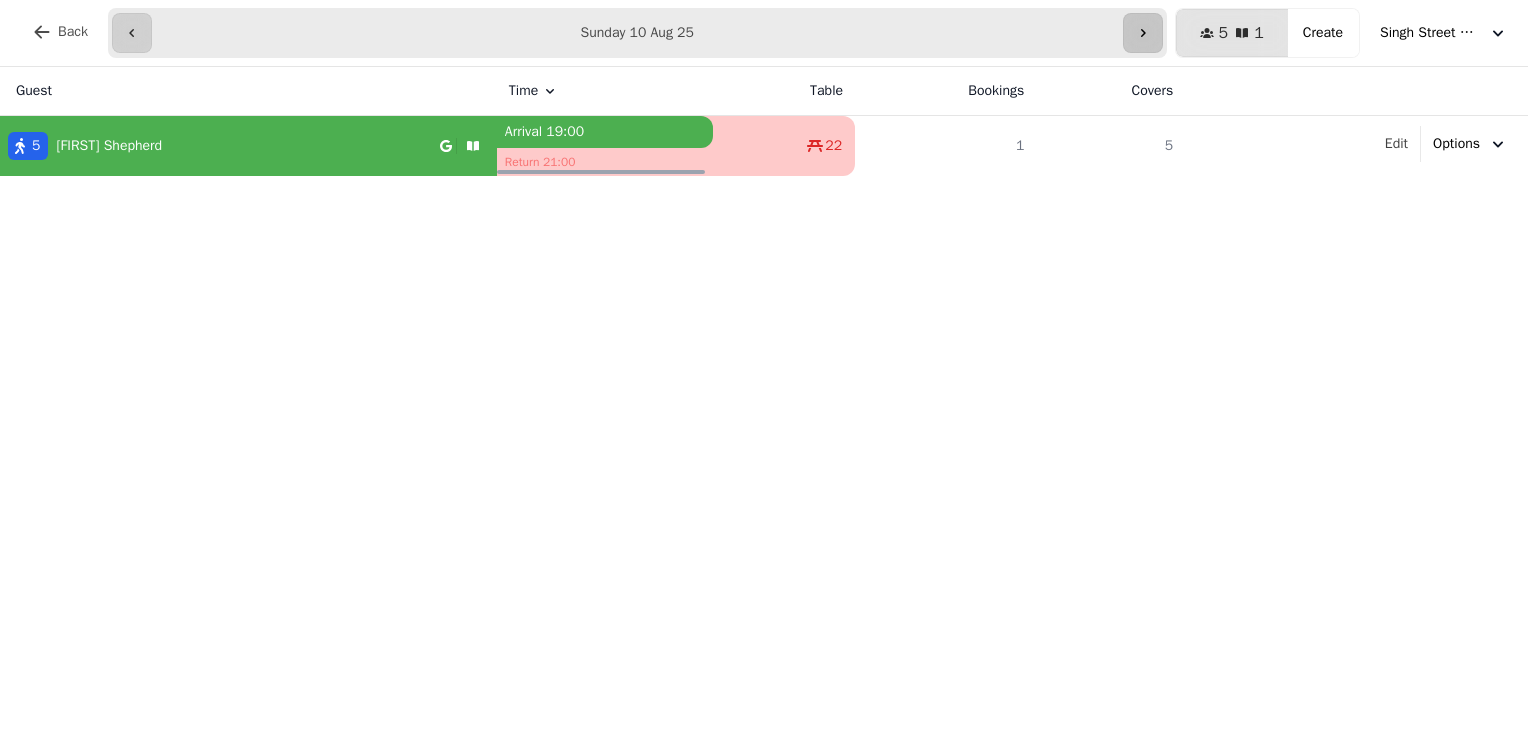 click at bounding box center (1143, 33) 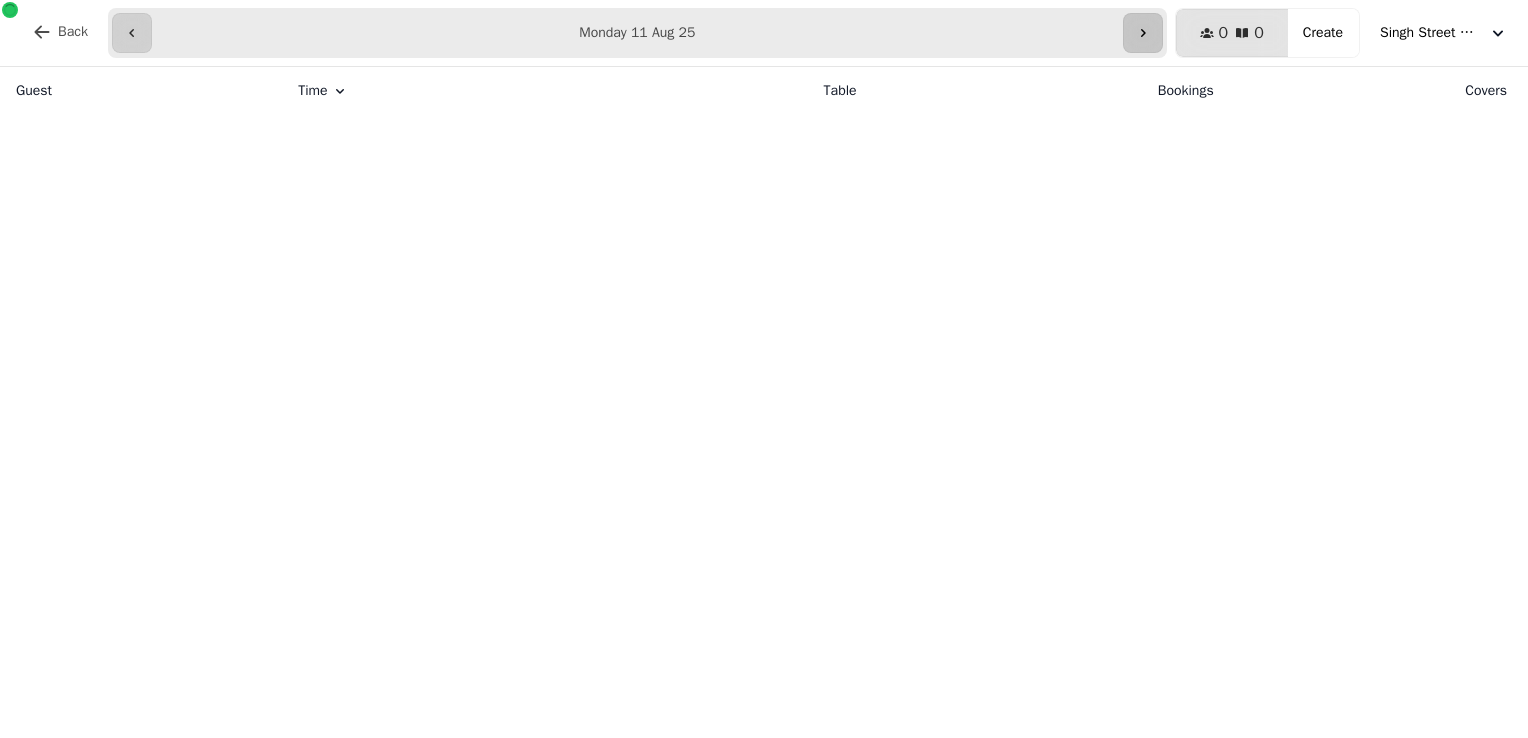 click at bounding box center [1143, 33] 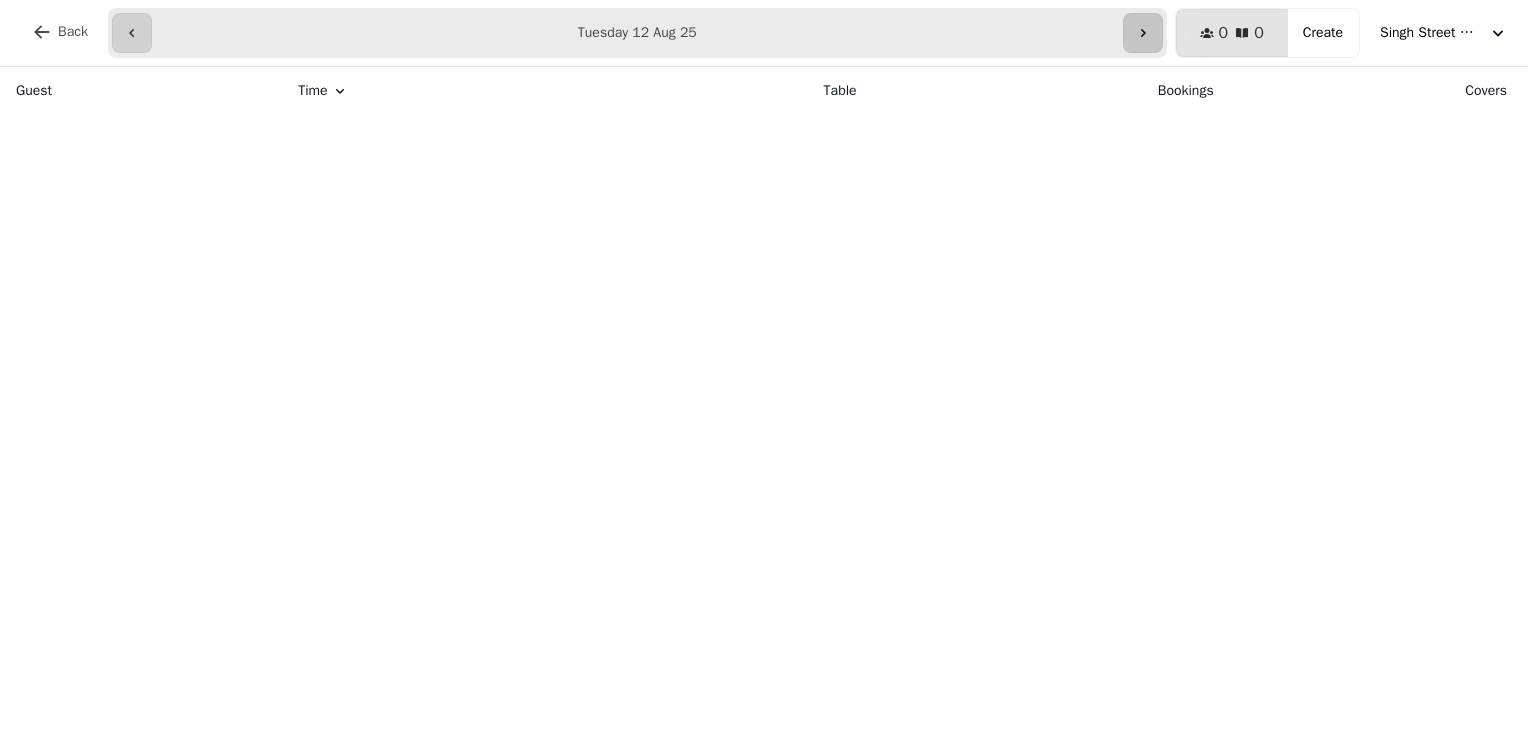 click at bounding box center [1143, 33] 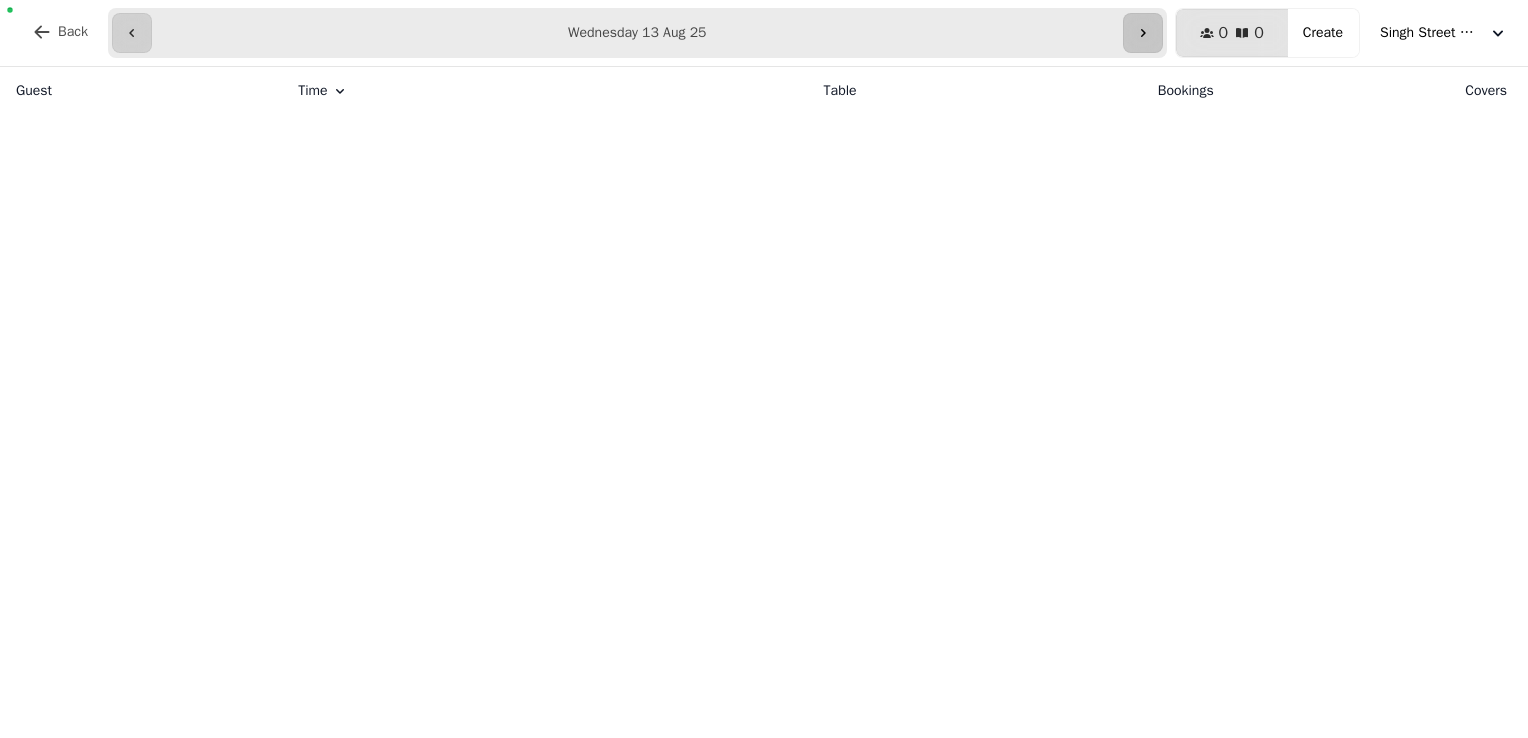click at bounding box center [1143, 33] 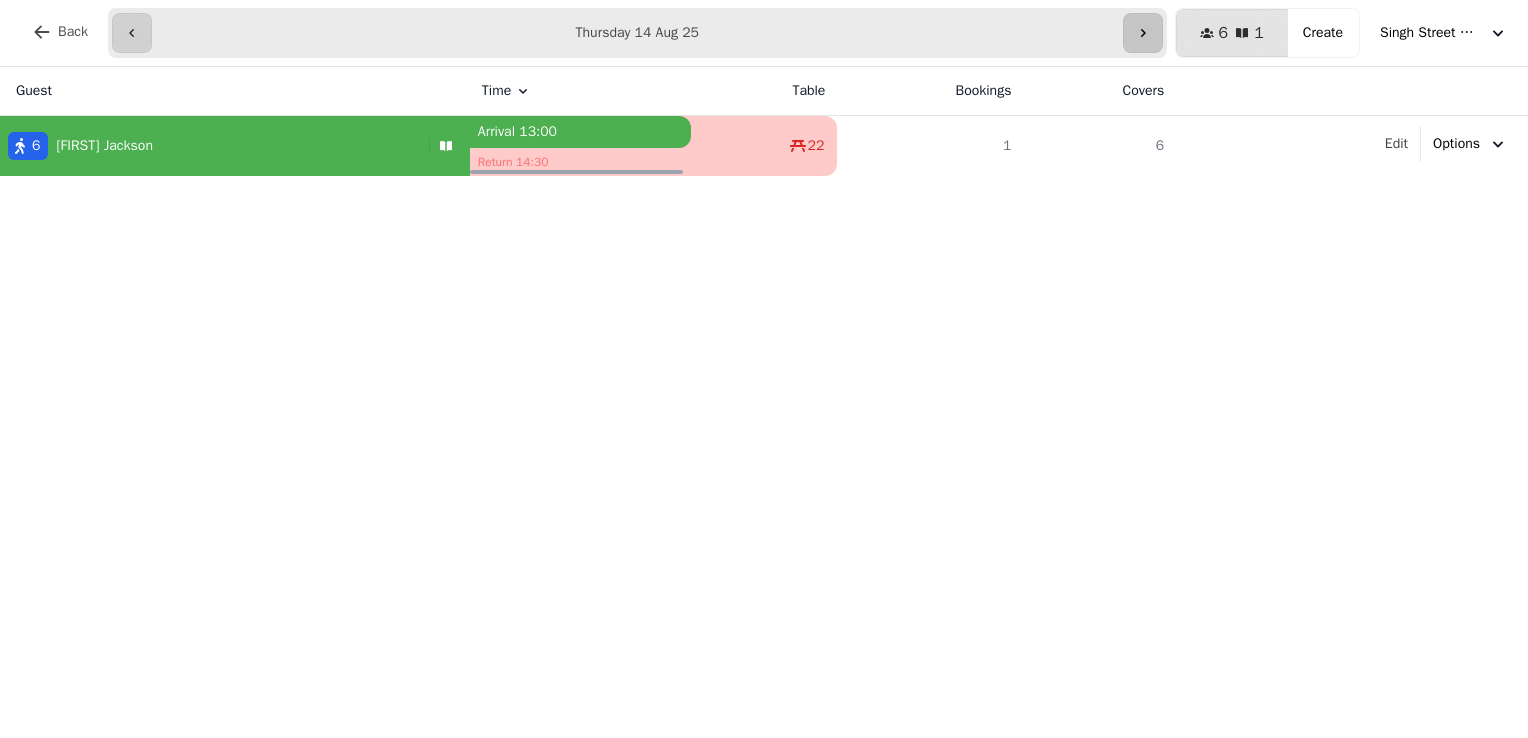 click at bounding box center [1143, 33] 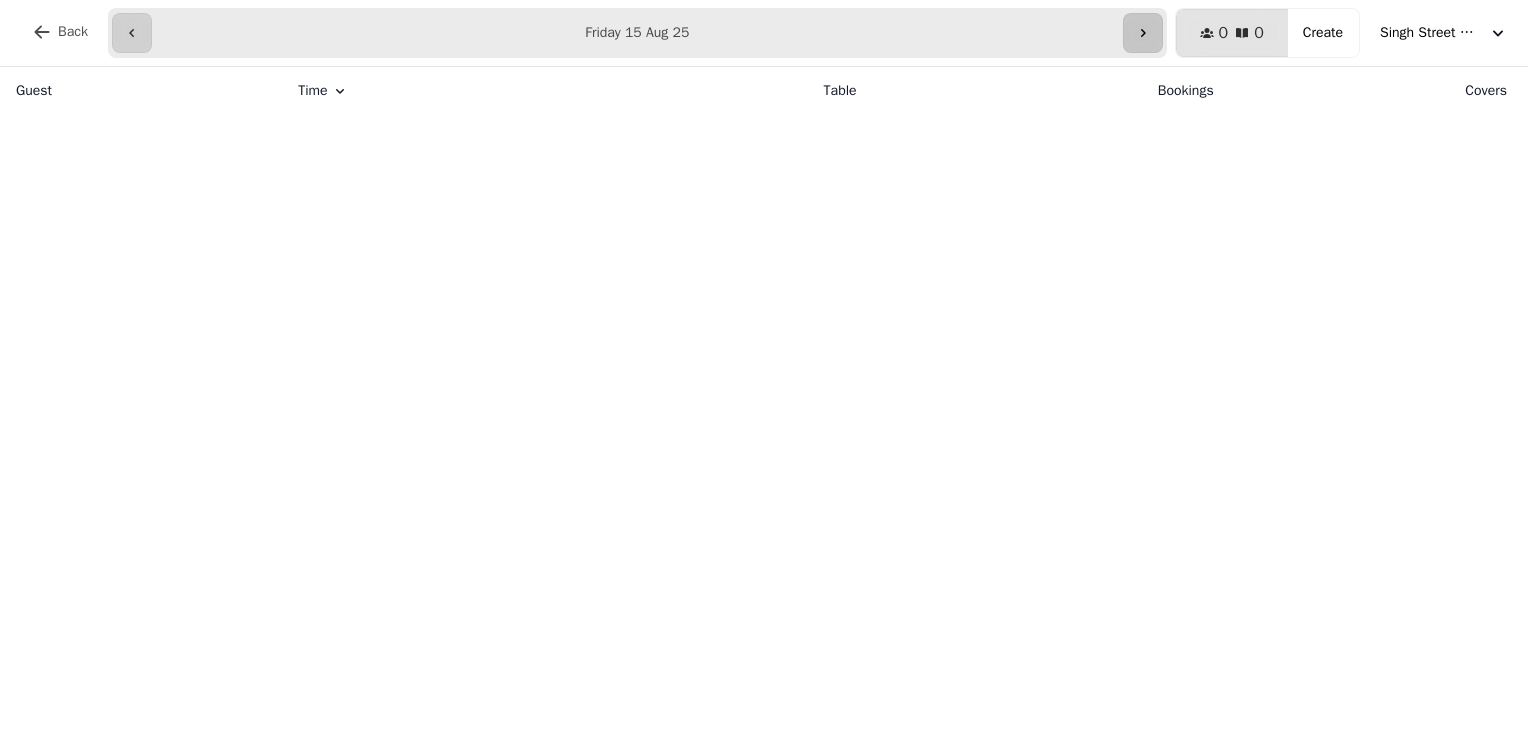 click at bounding box center (1143, 33) 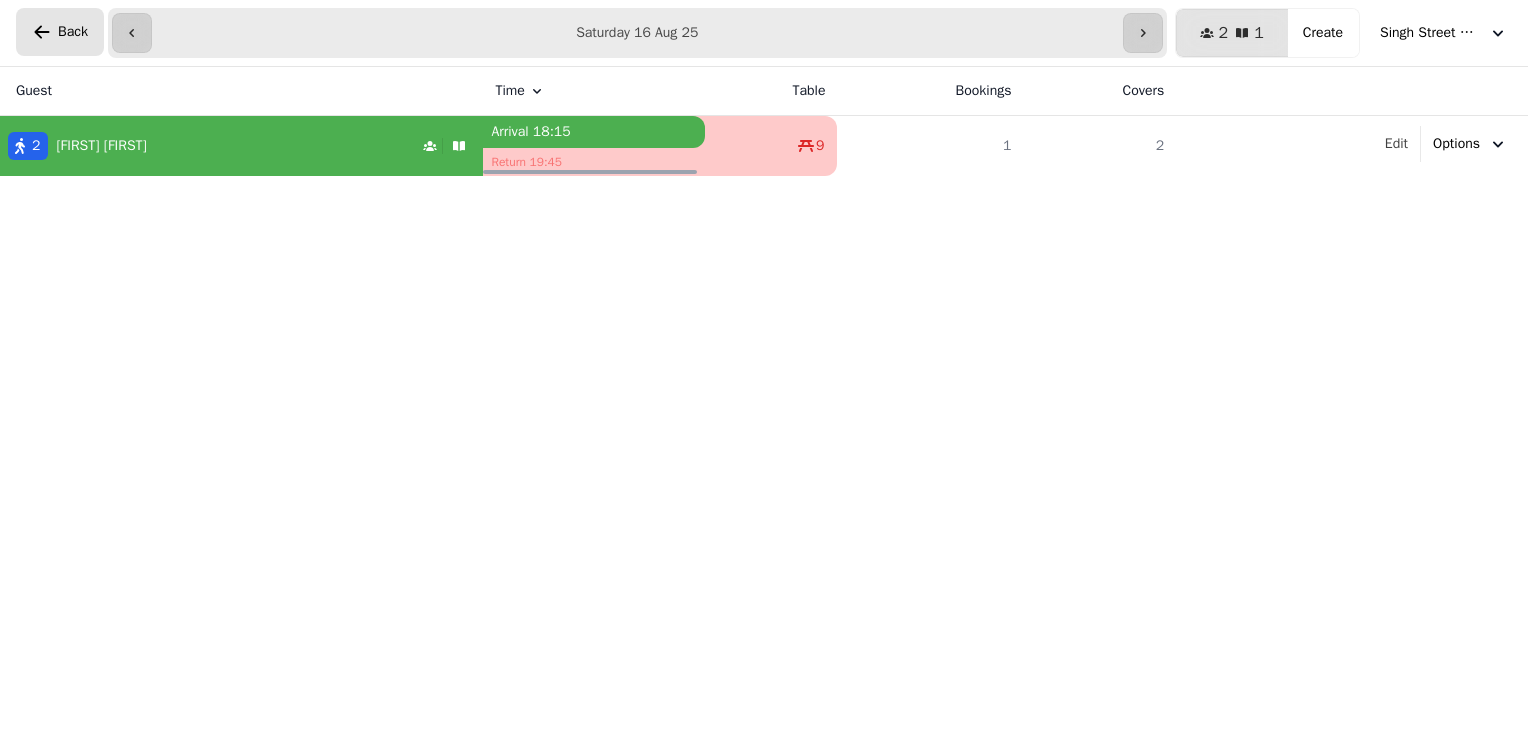 click on "Back" at bounding box center (73, 32) 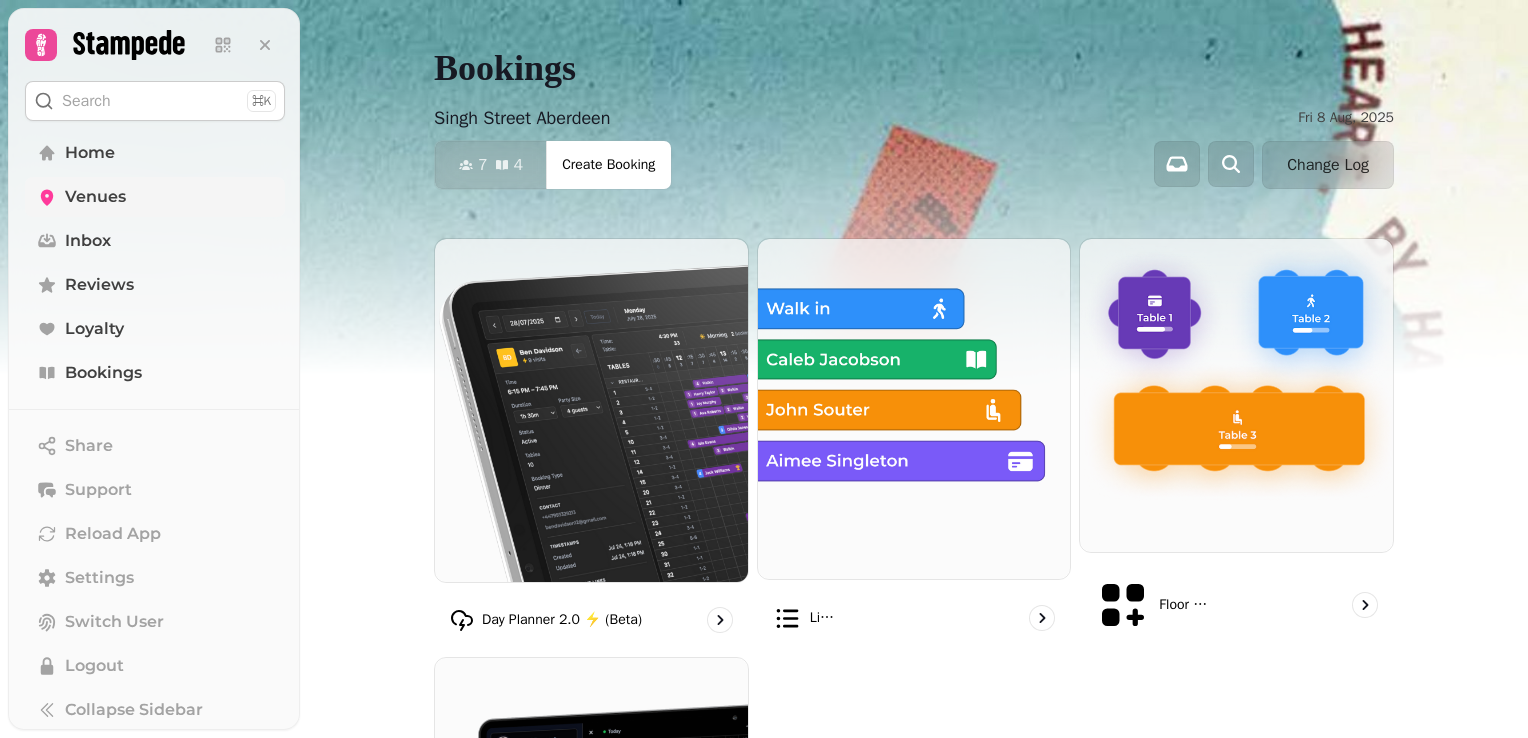 click on "Venues" at bounding box center (95, 197) 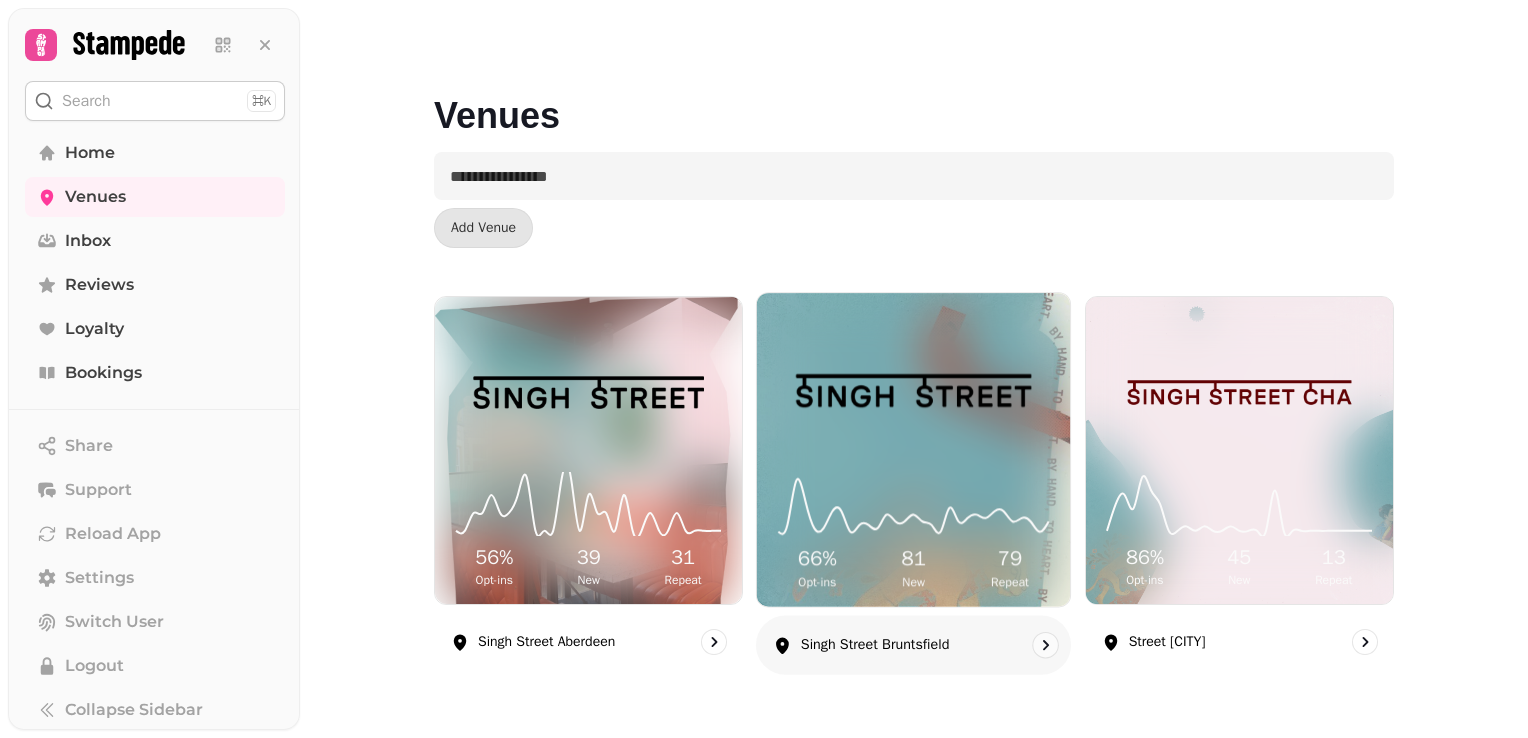 click on "66 % Opt-ins 81 New 79 Repeat" at bounding box center (913, 531) 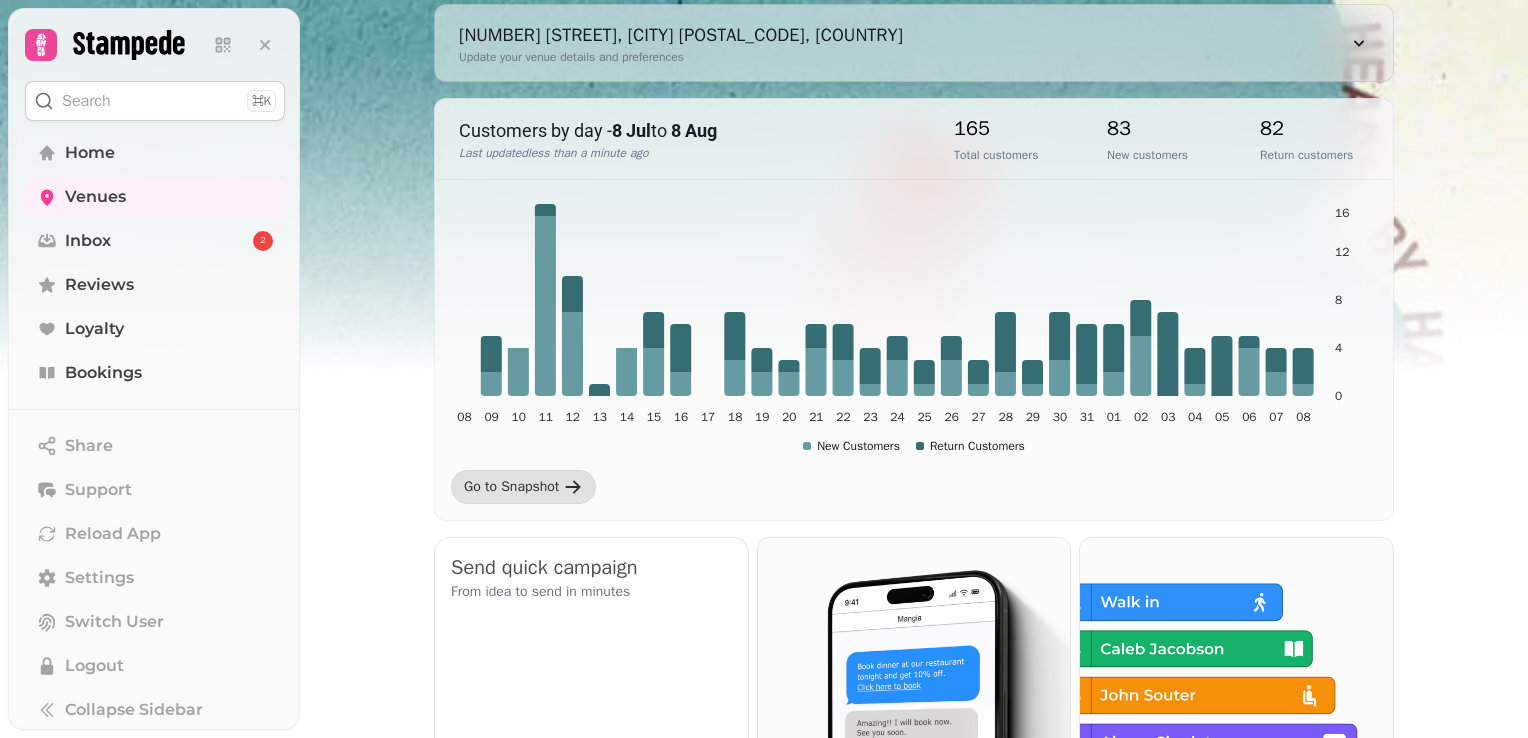 scroll, scrollTop: 187, scrollLeft: 0, axis: vertical 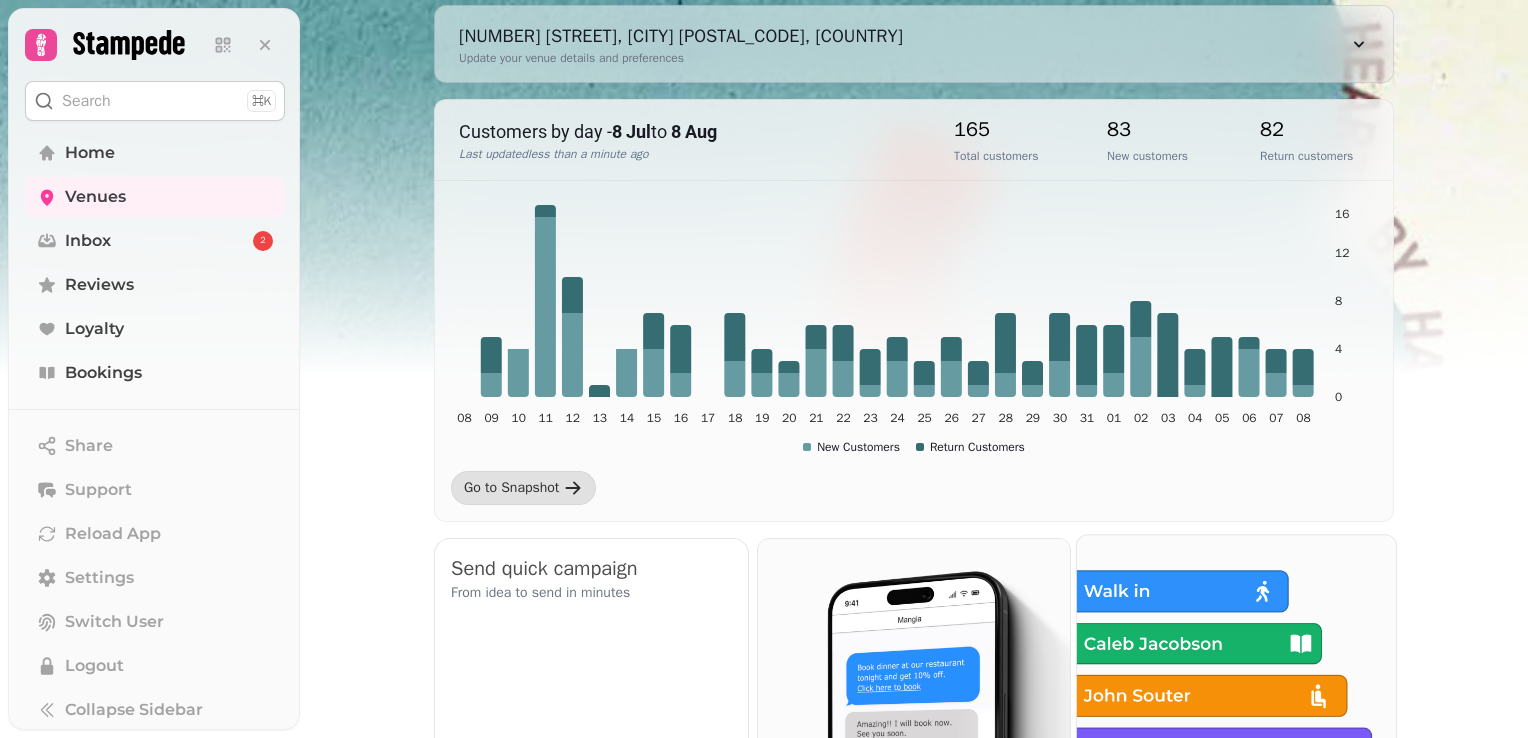 click at bounding box center [1236, 694] 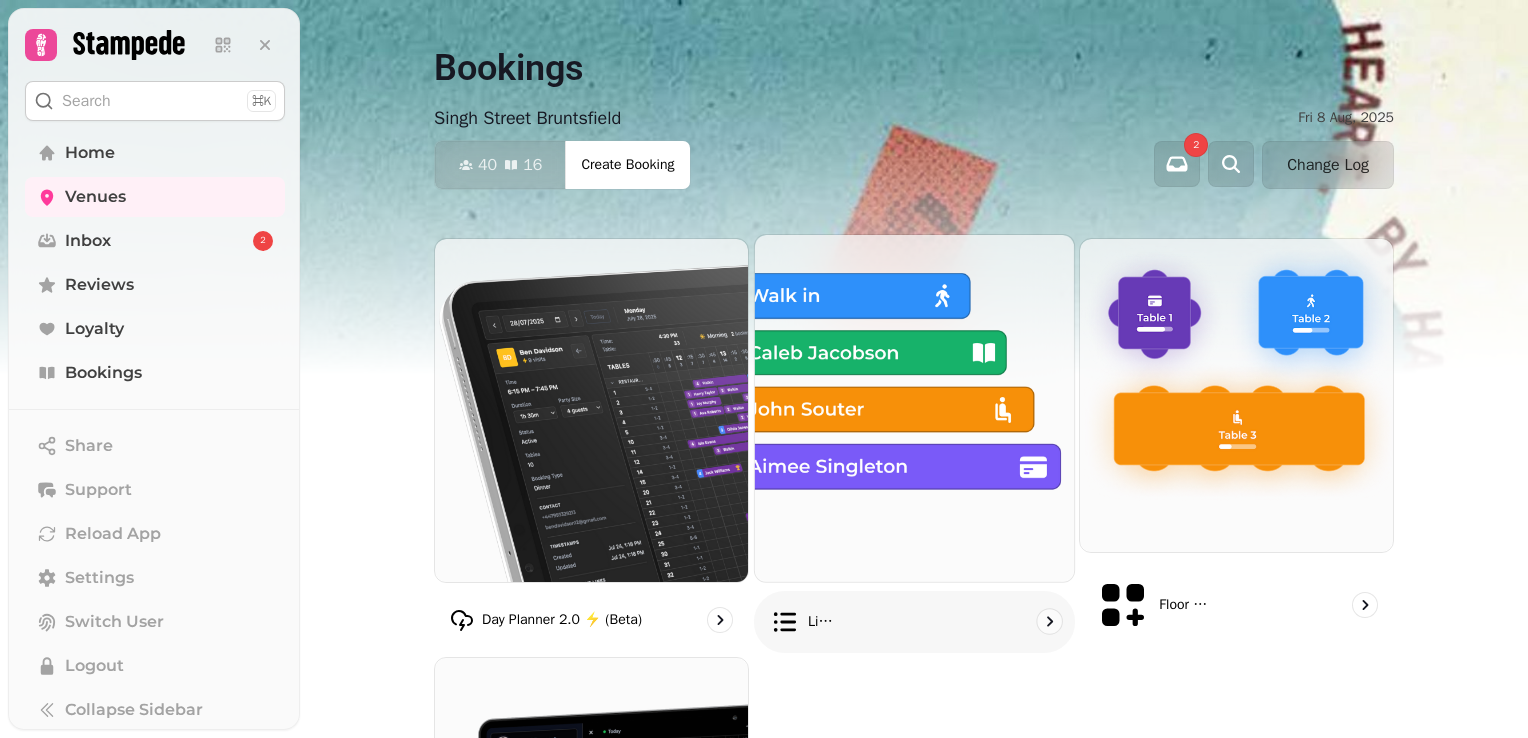 click at bounding box center (914, 408) 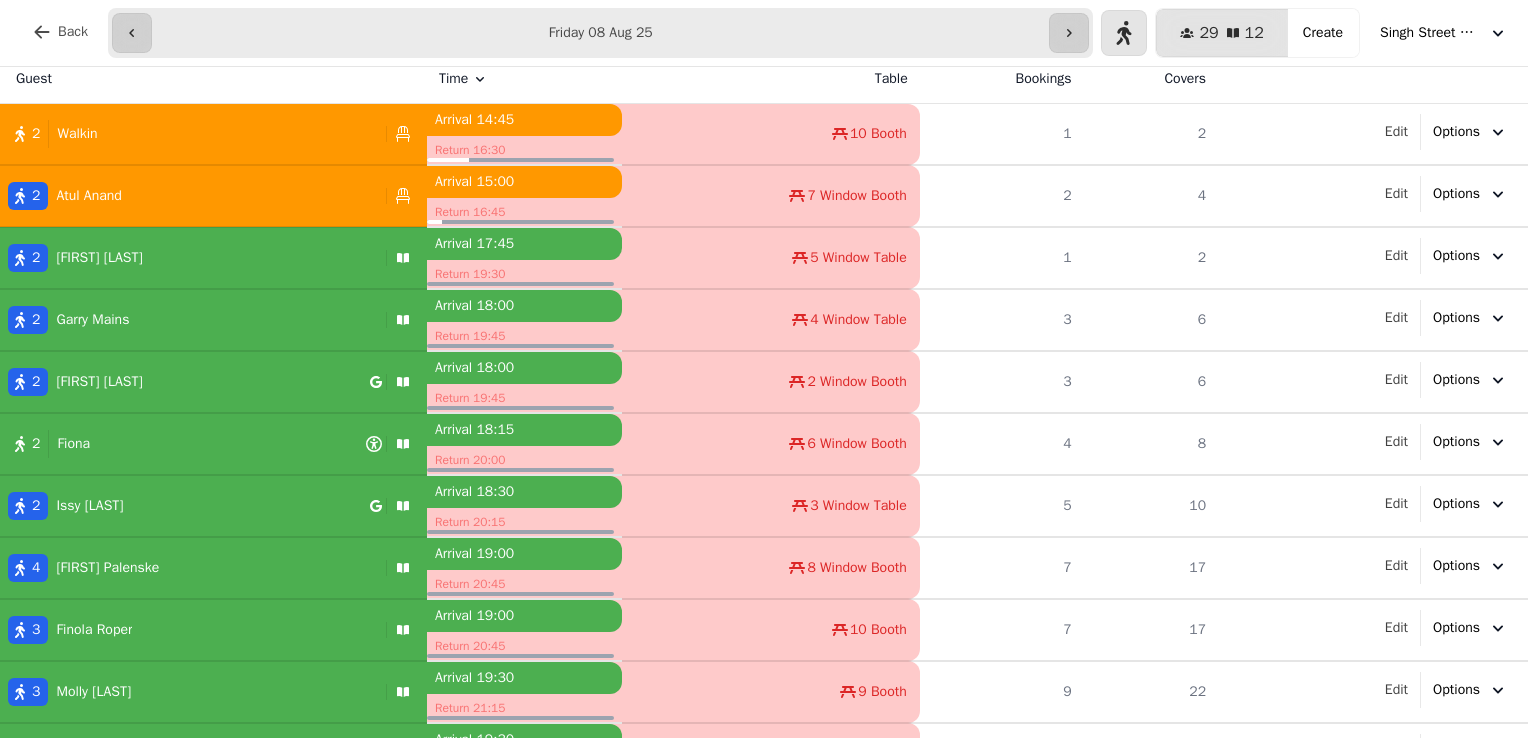 scroll, scrollTop: 0, scrollLeft: 0, axis: both 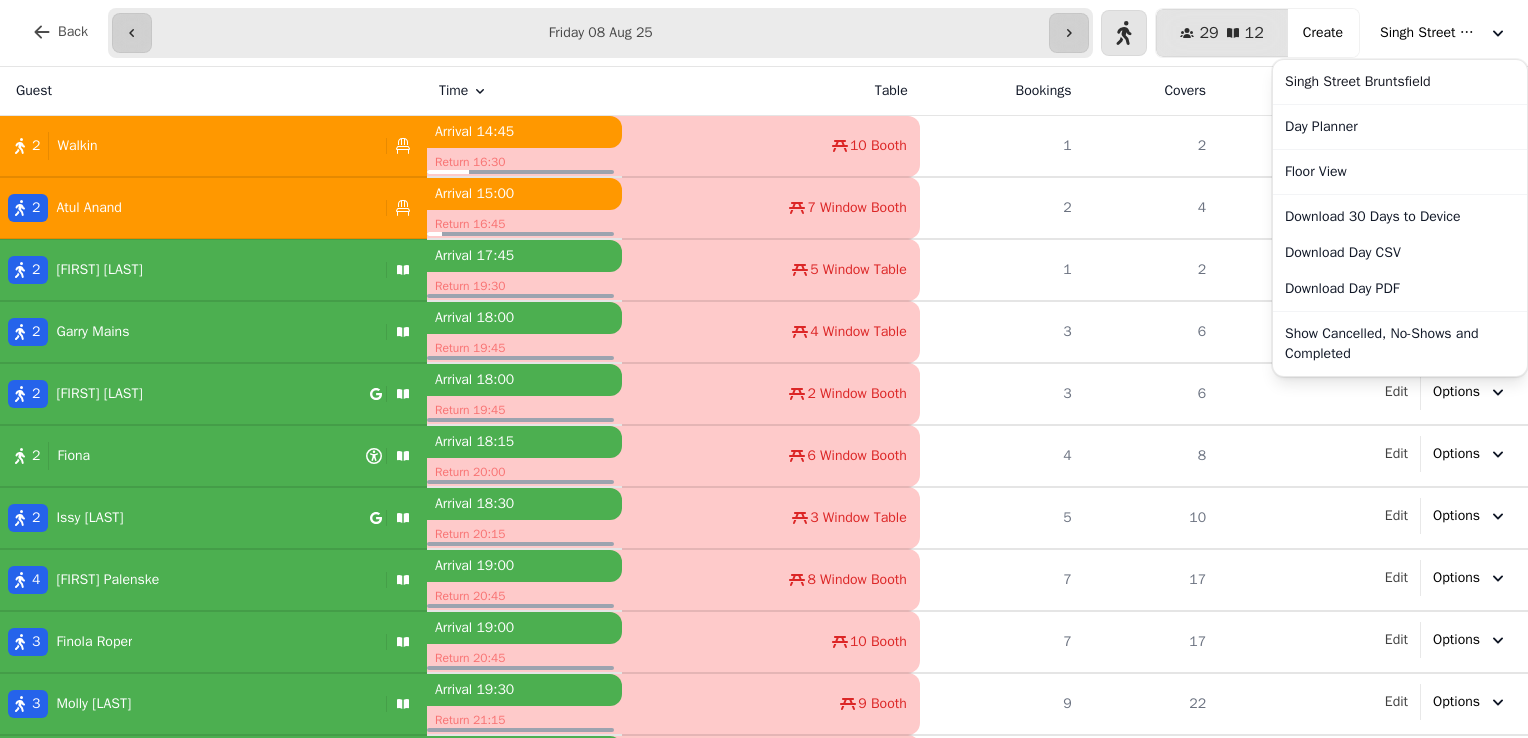 click on "Singh Street Bruntsfield" at bounding box center (1430, 33) 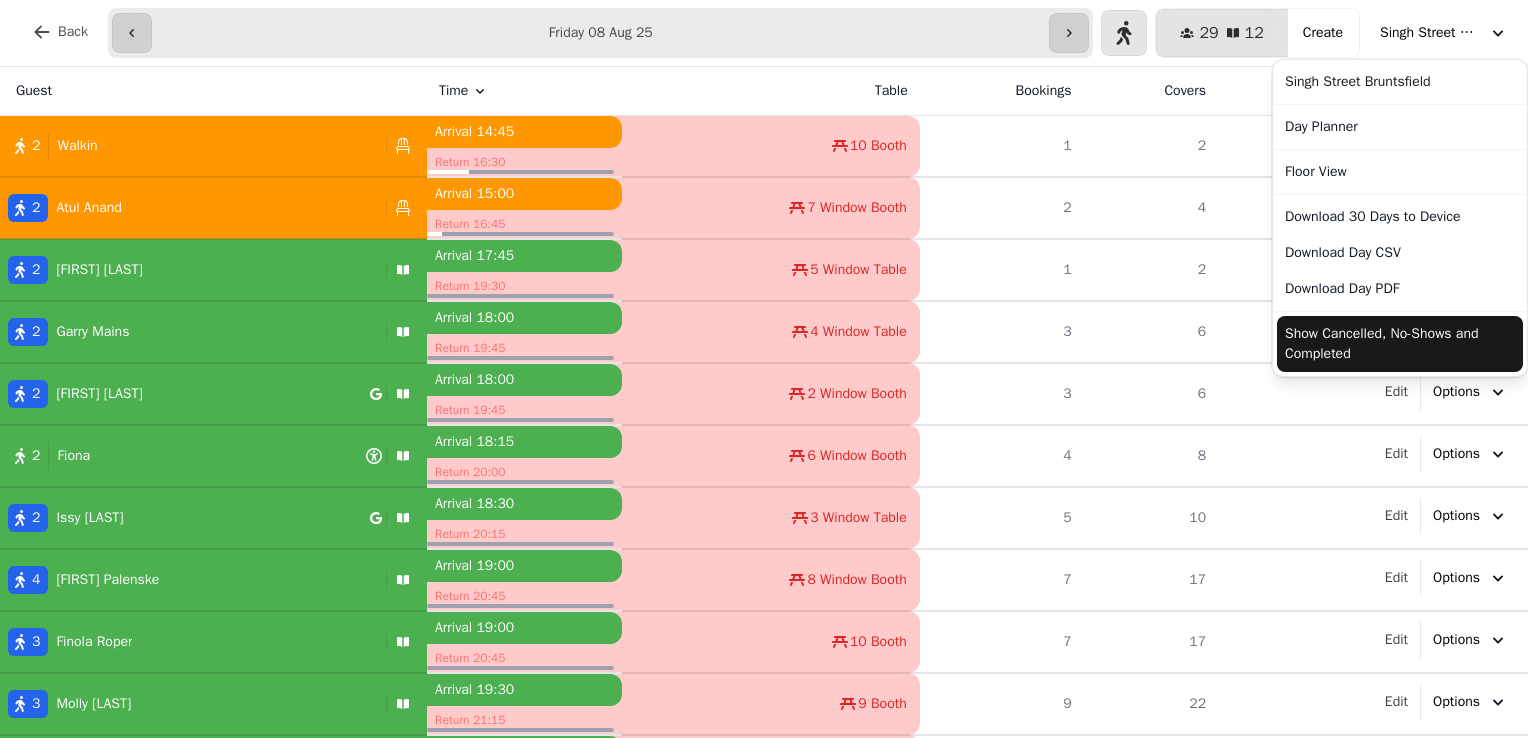 click on "Show Cancelled, No-Shows and Completed" at bounding box center [1400, 344] 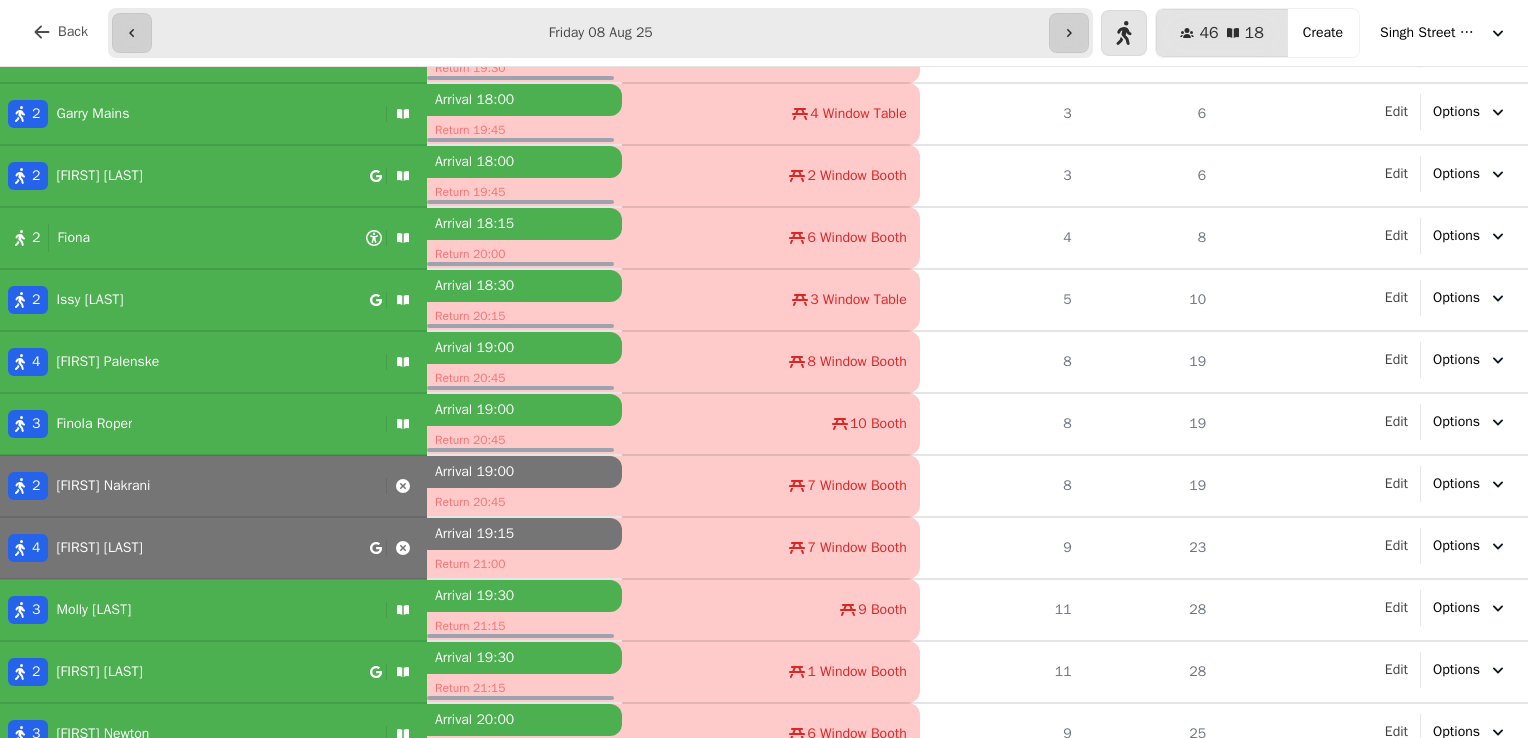scroll, scrollTop: 484, scrollLeft: 0, axis: vertical 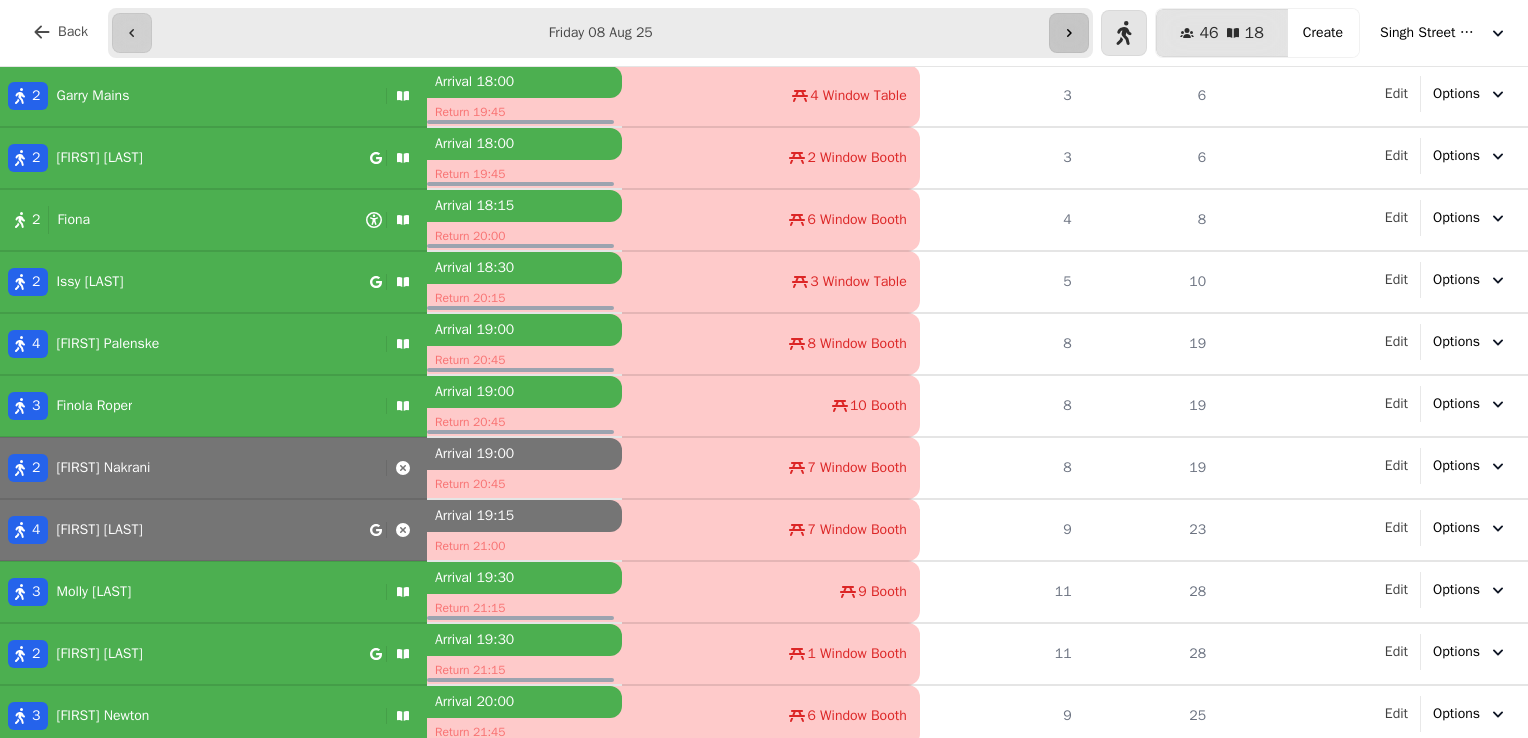 click 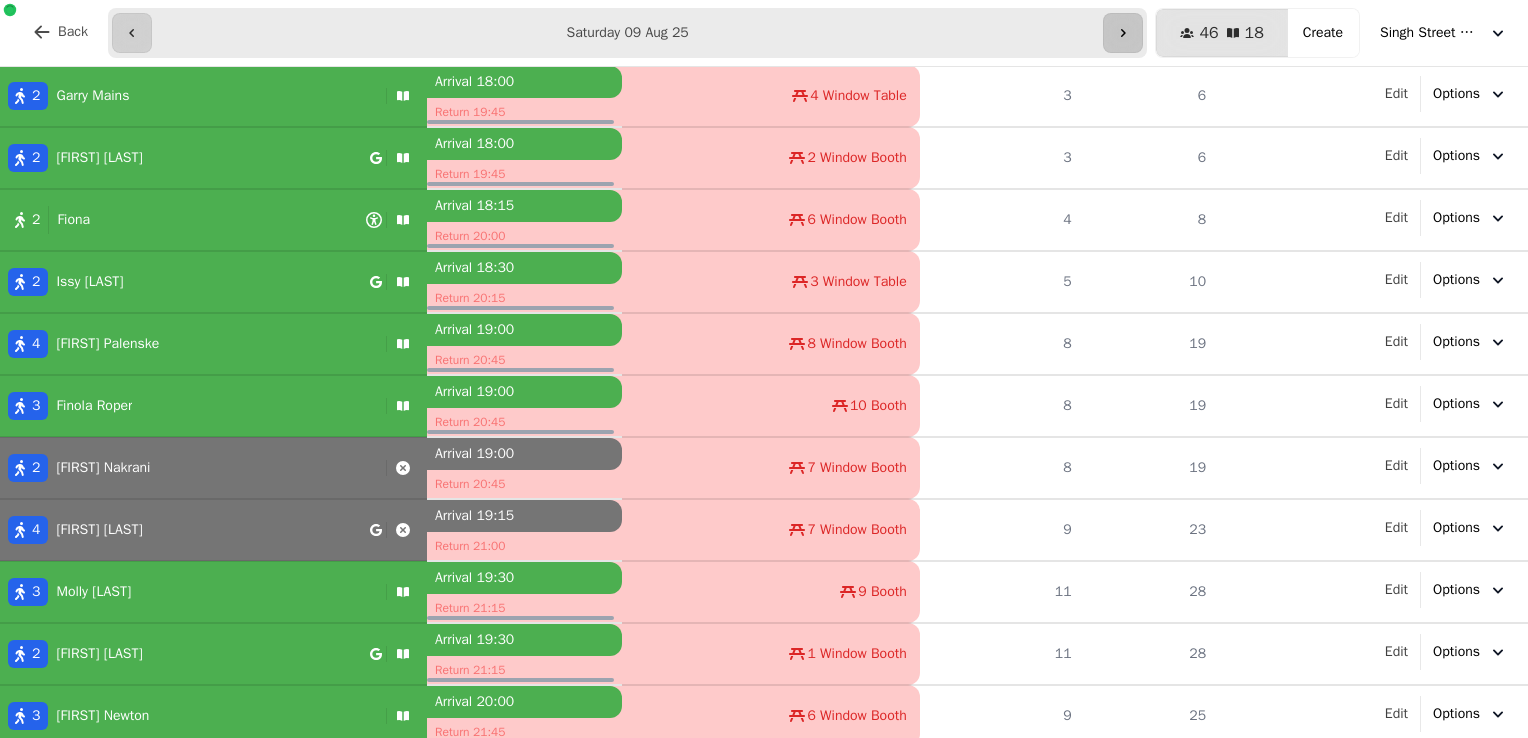 scroll, scrollTop: 0, scrollLeft: 0, axis: both 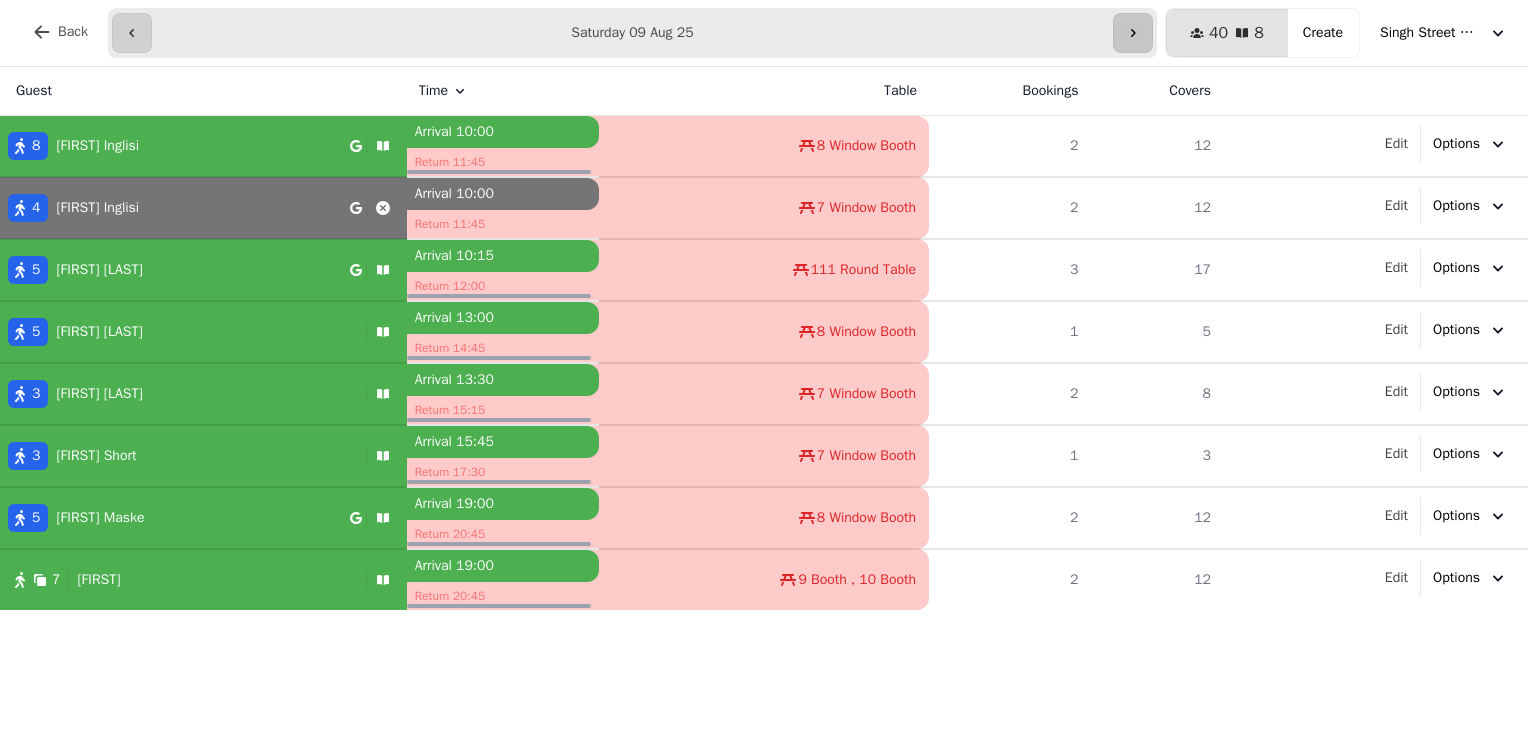 click at bounding box center [1133, 33] 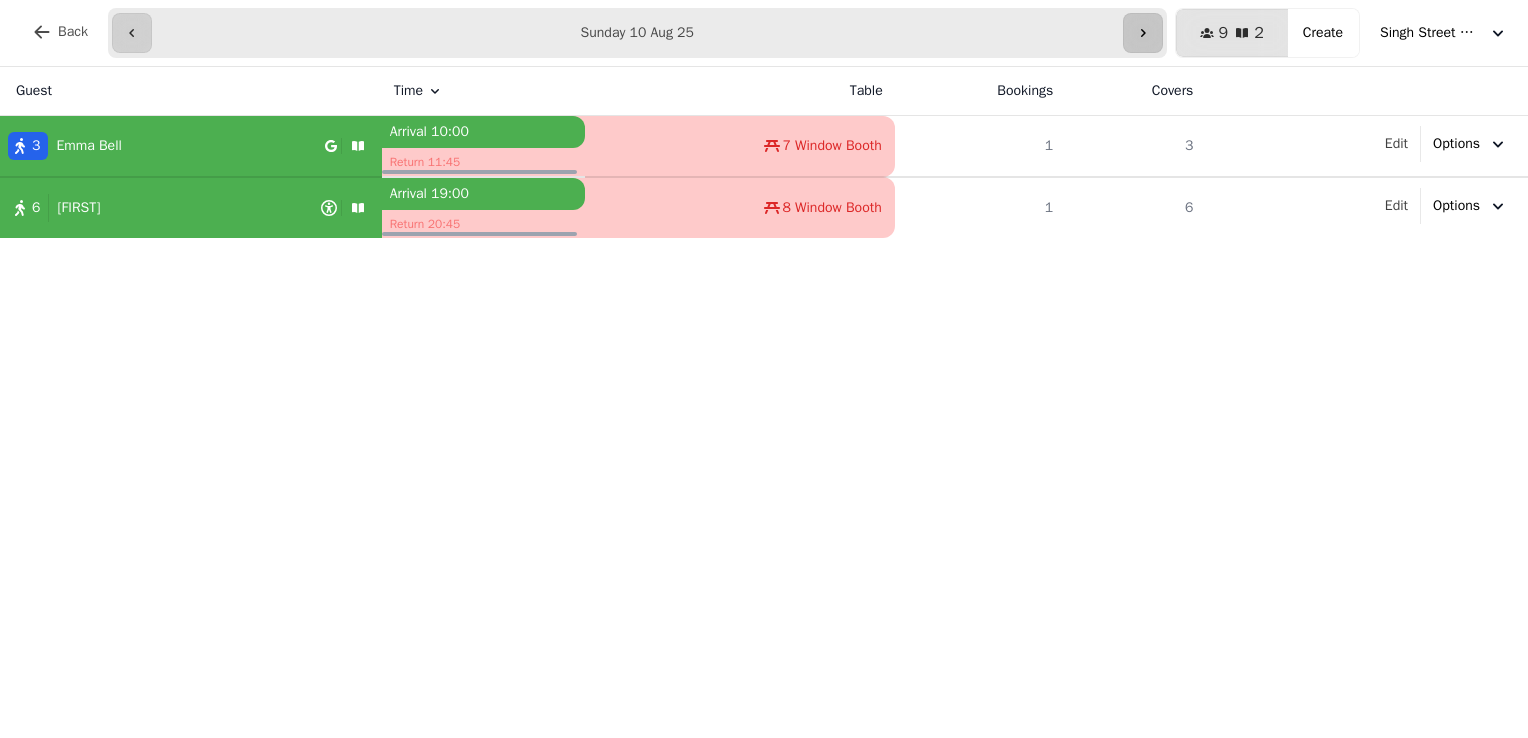 click on "**********" at bounding box center (637, 33) 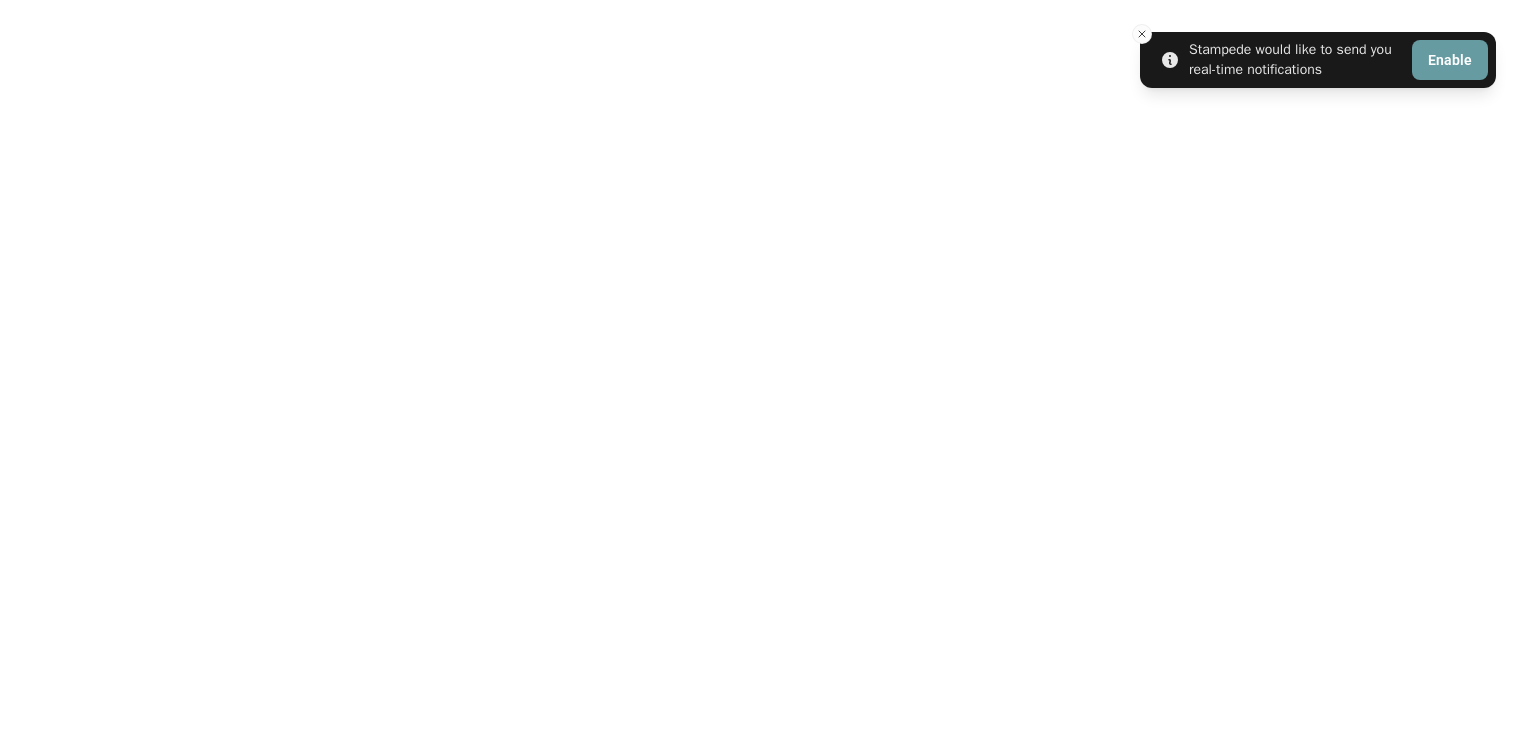 scroll, scrollTop: 0, scrollLeft: 0, axis: both 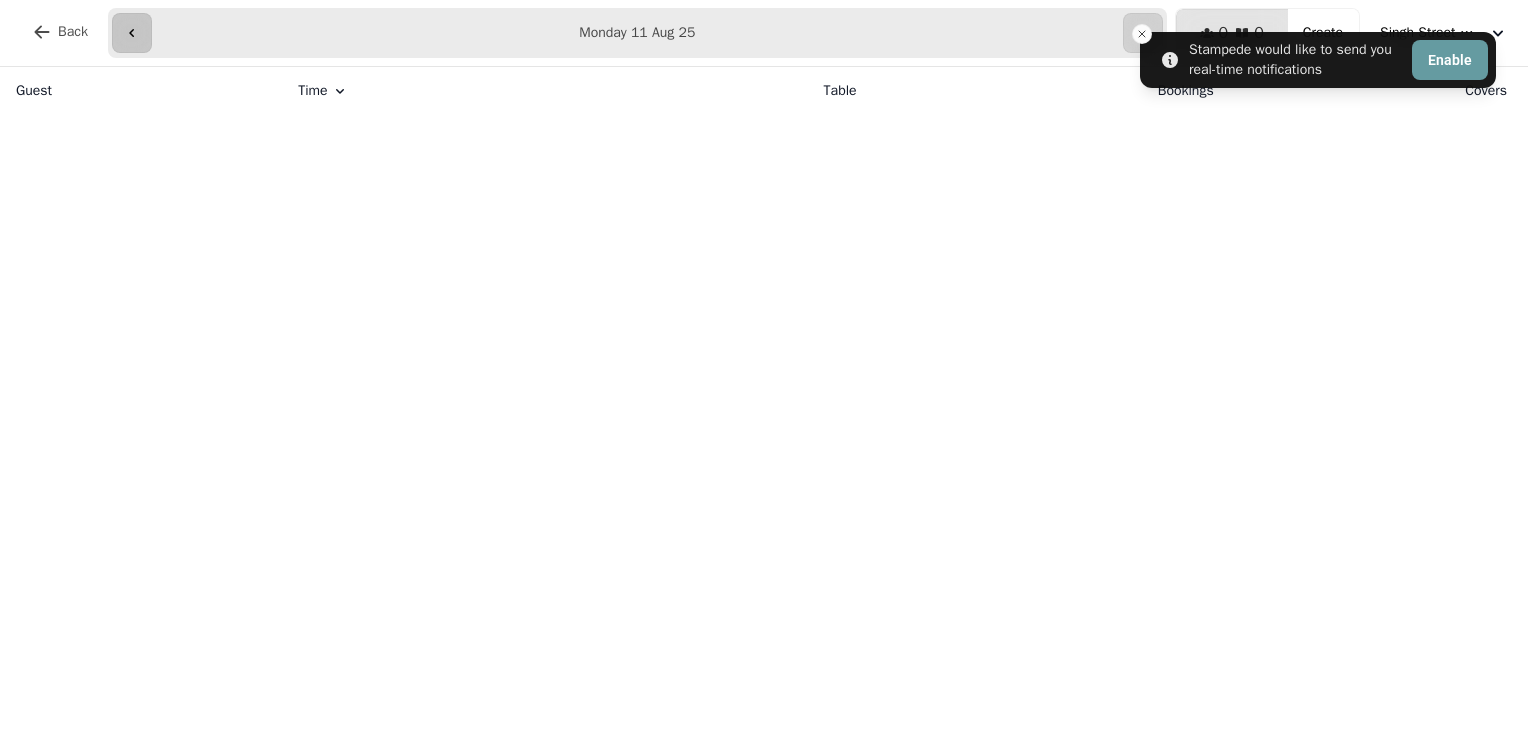 click 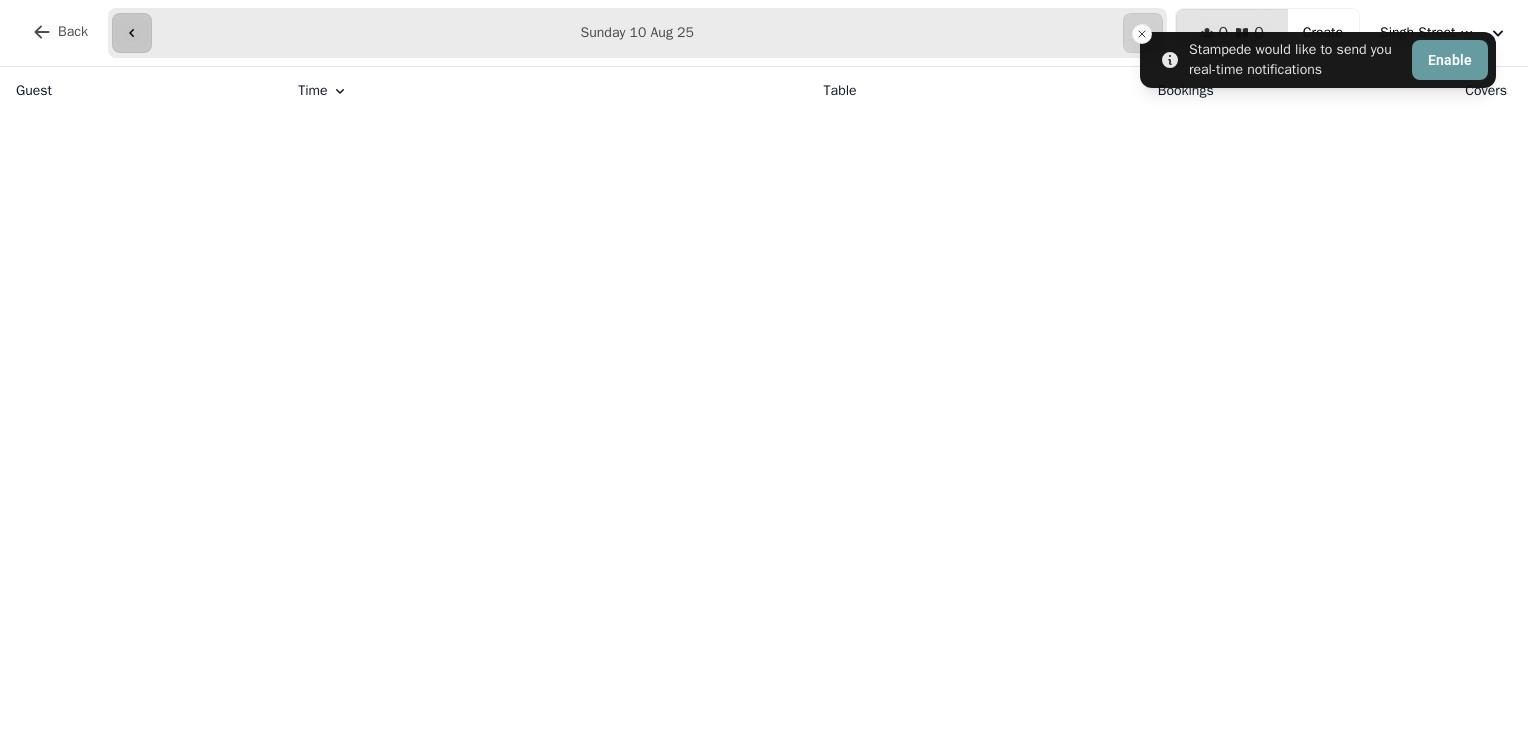 click 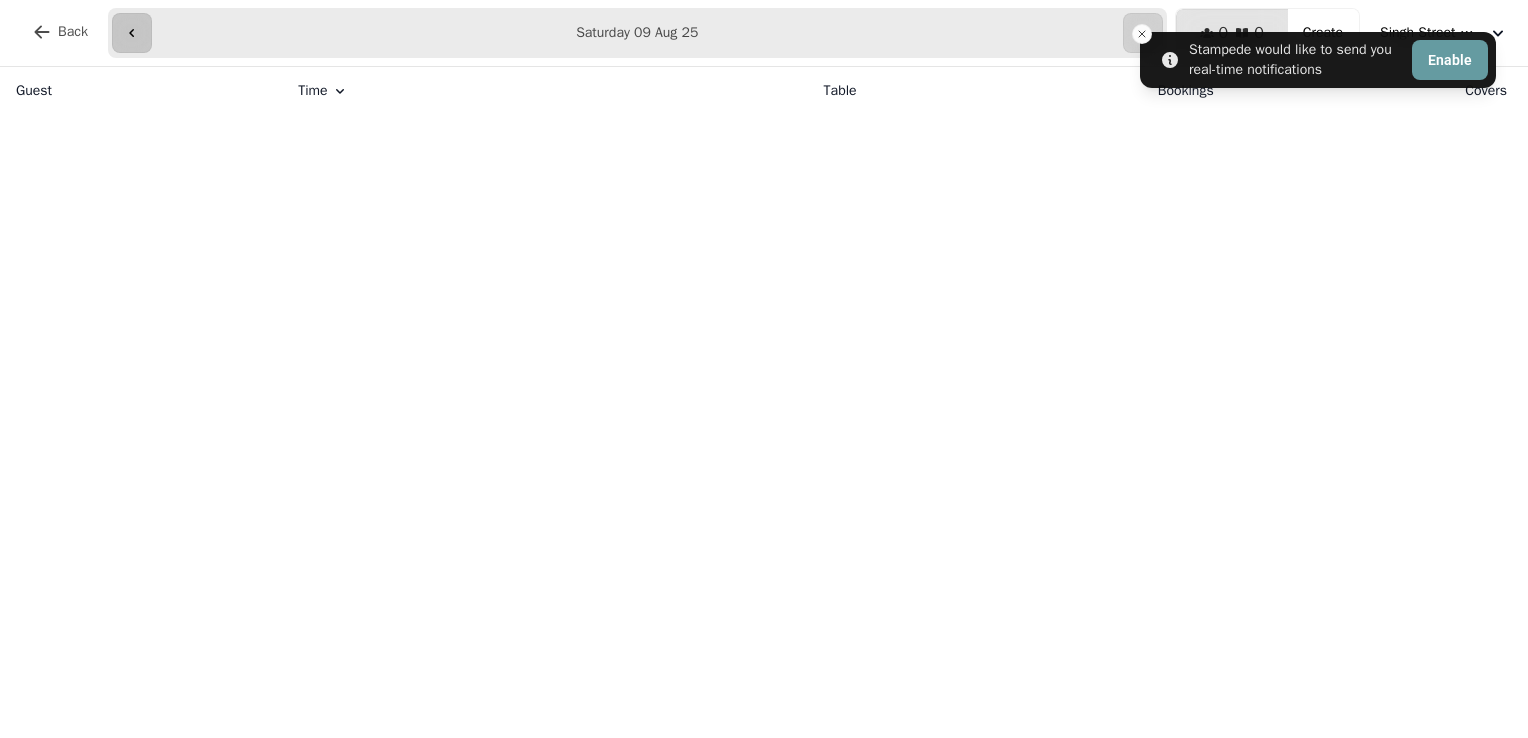 click 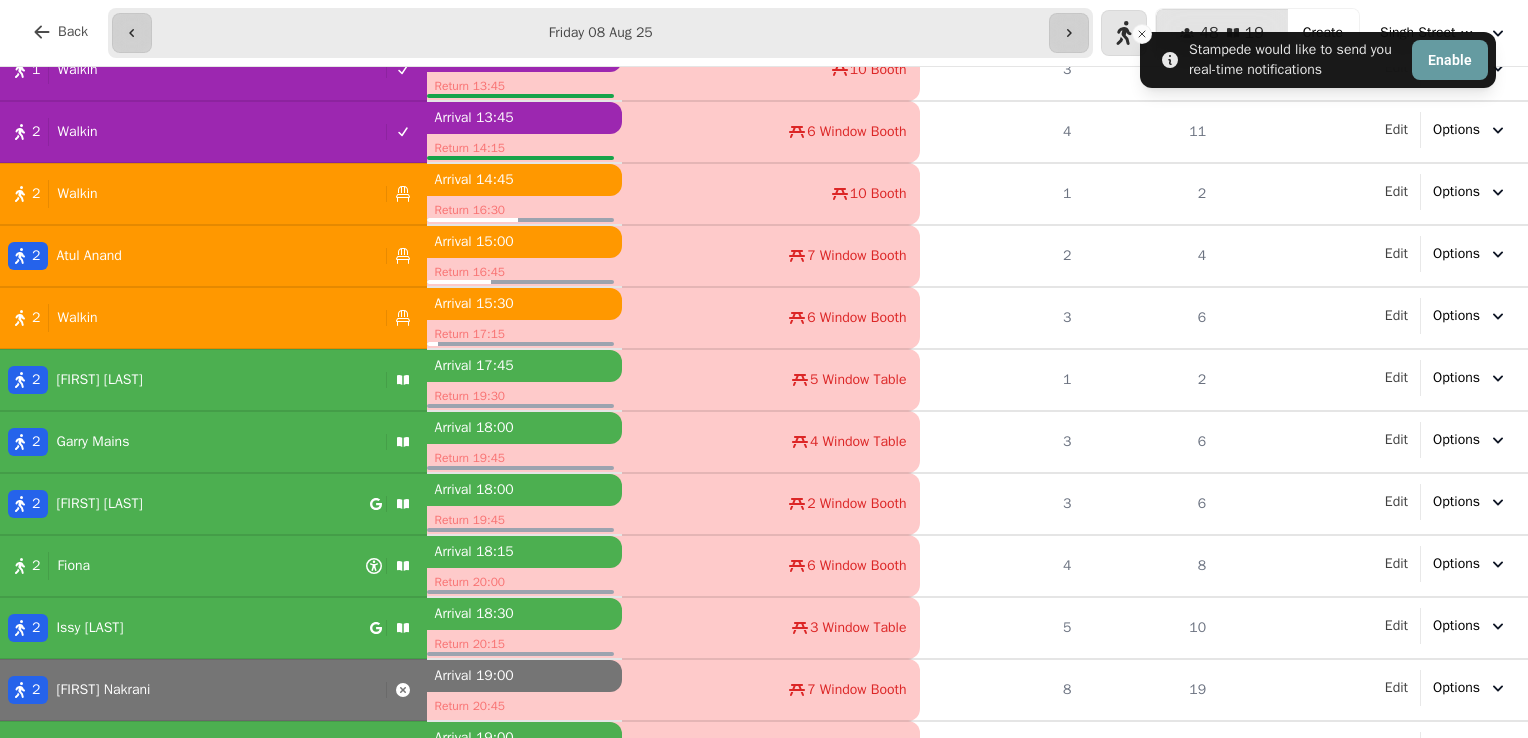 scroll, scrollTop: 0, scrollLeft: 0, axis: both 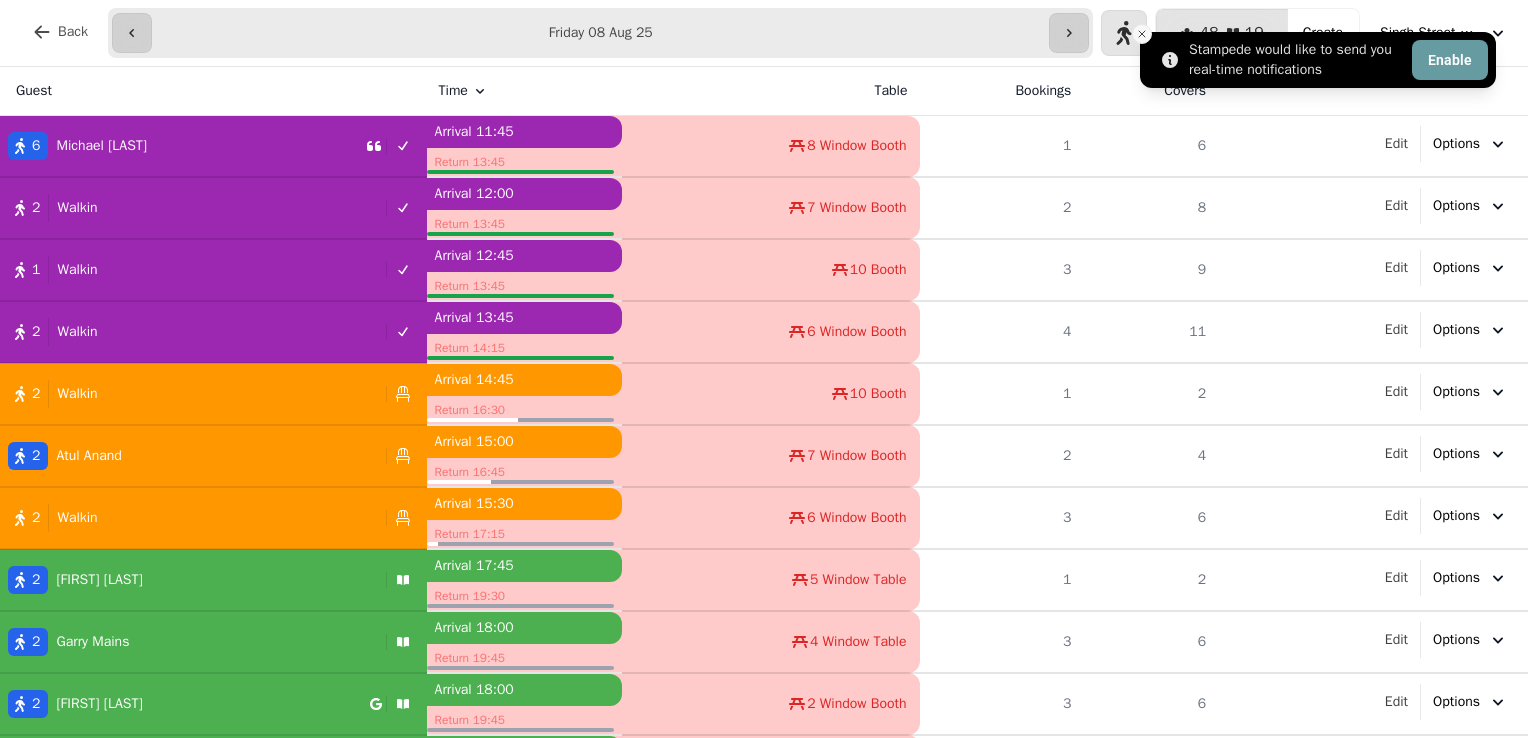 drag, startPoint x: 1131, startPoint y: 38, endPoint x: 1146, endPoint y: 34, distance: 15.524175 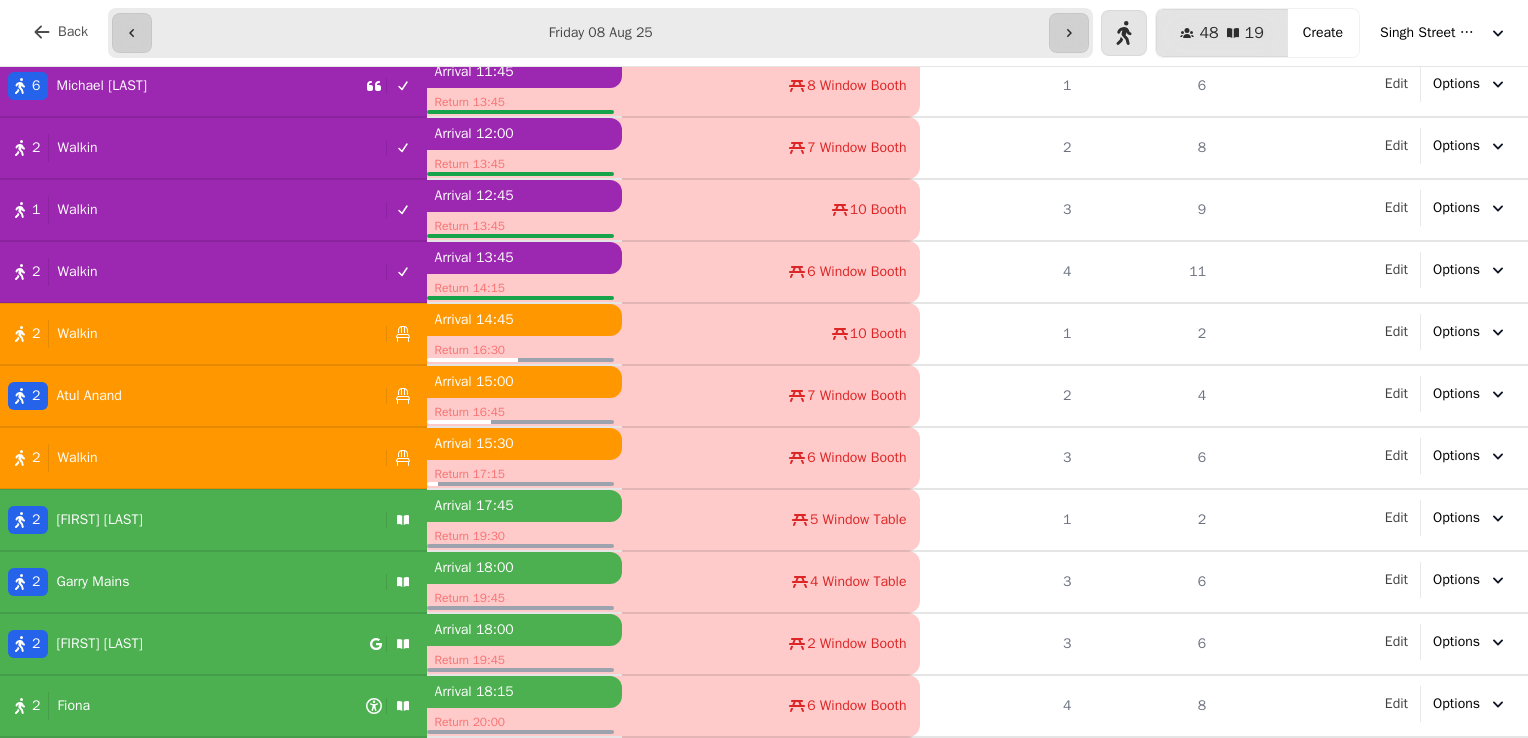 scroll, scrollTop: 48, scrollLeft: 0, axis: vertical 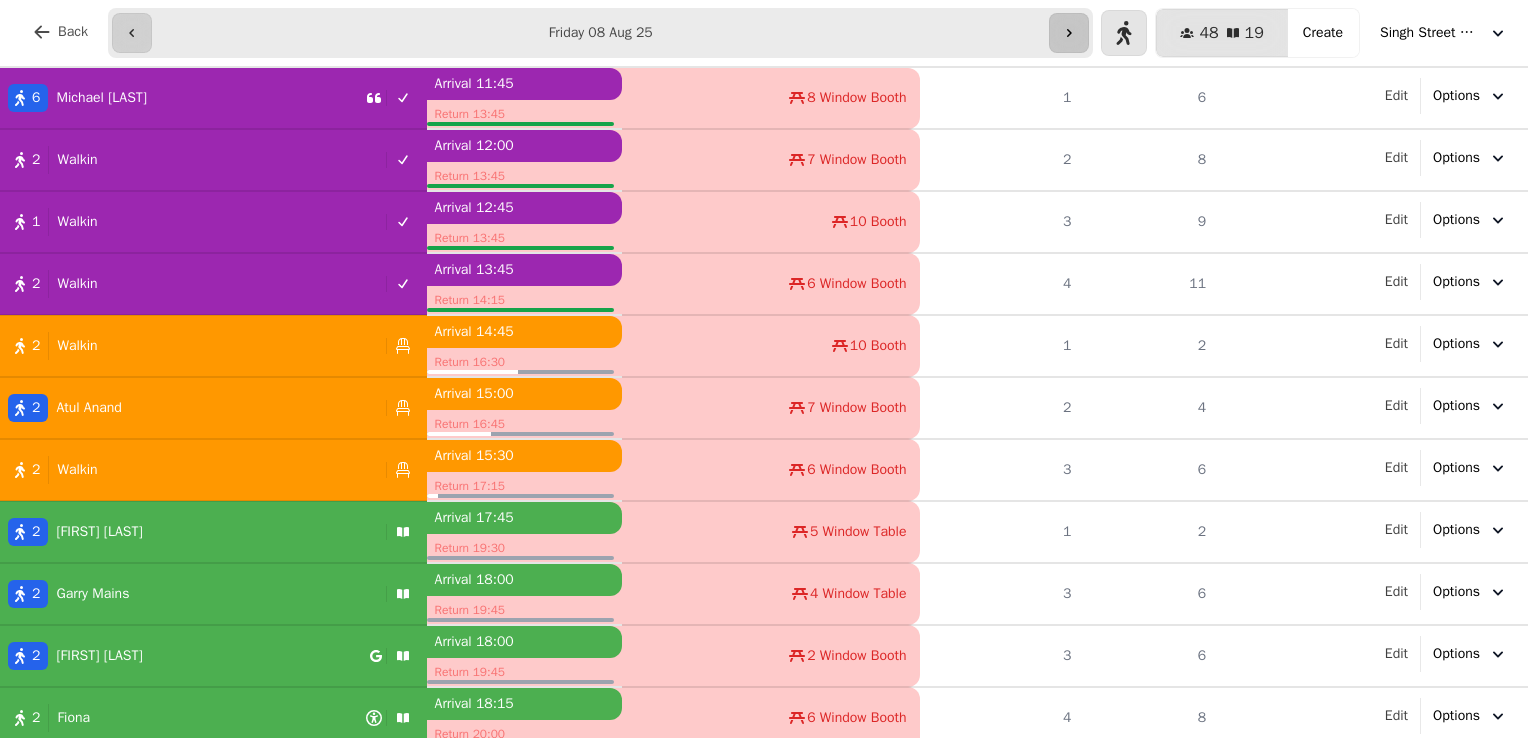click 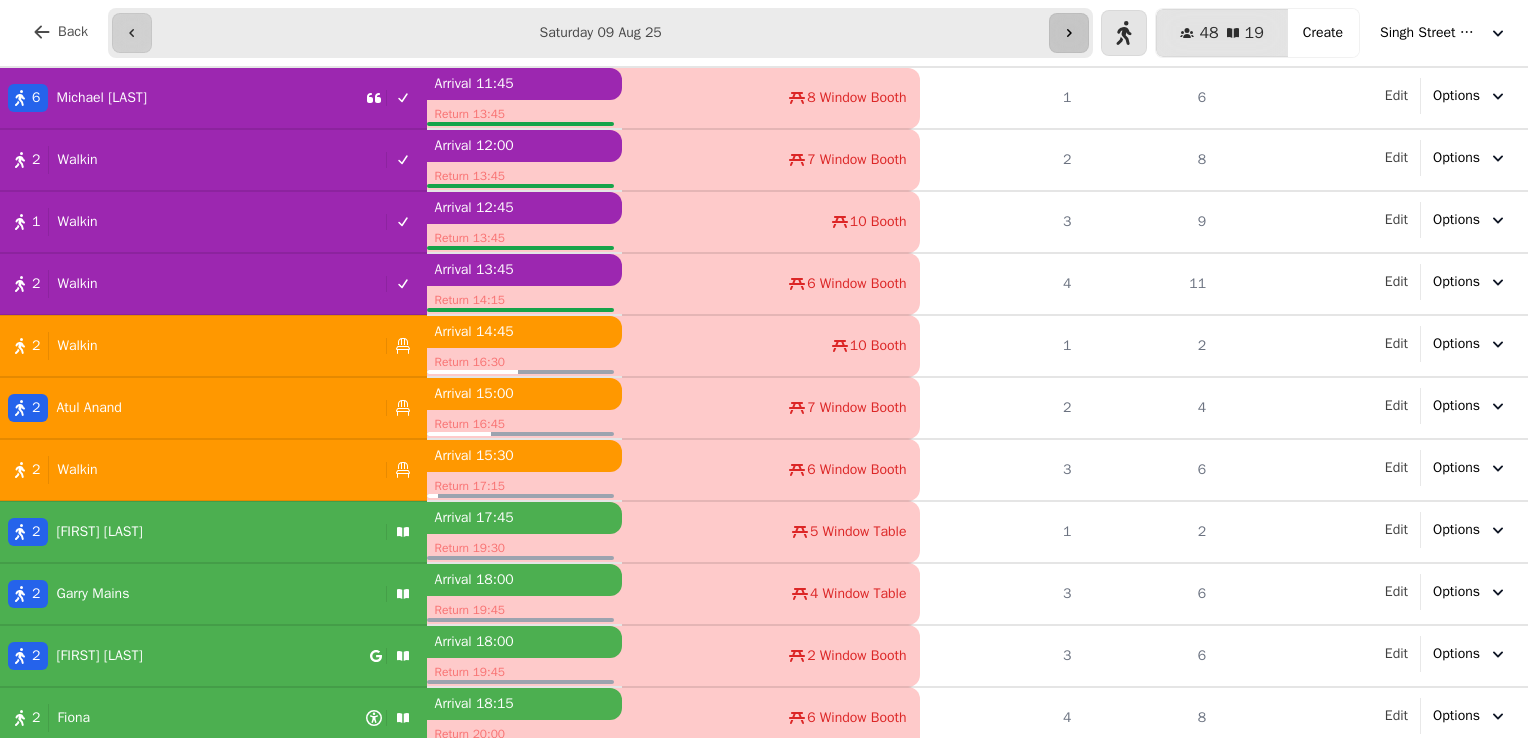 scroll, scrollTop: 0, scrollLeft: 0, axis: both 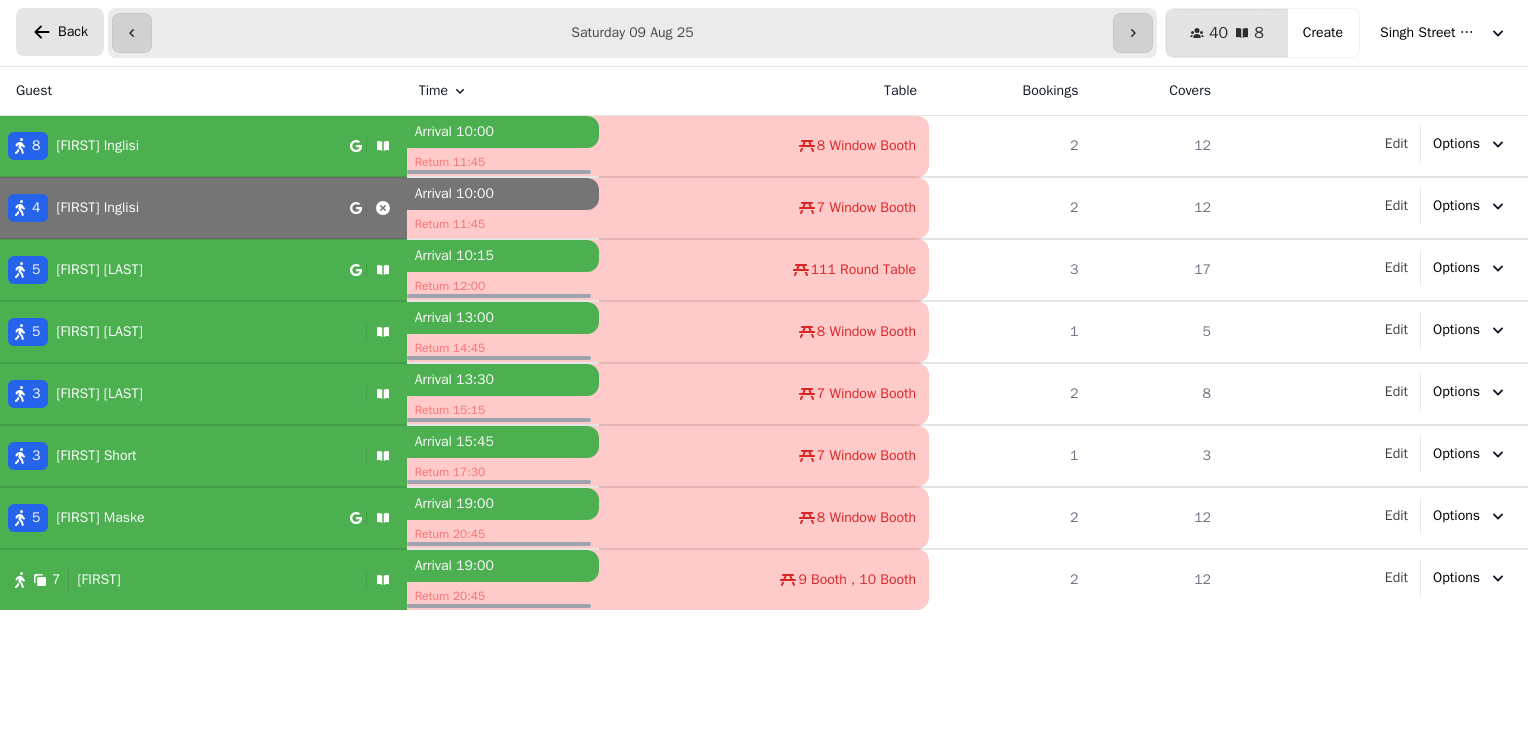 click on "Back" at bounding box center (60, 32) 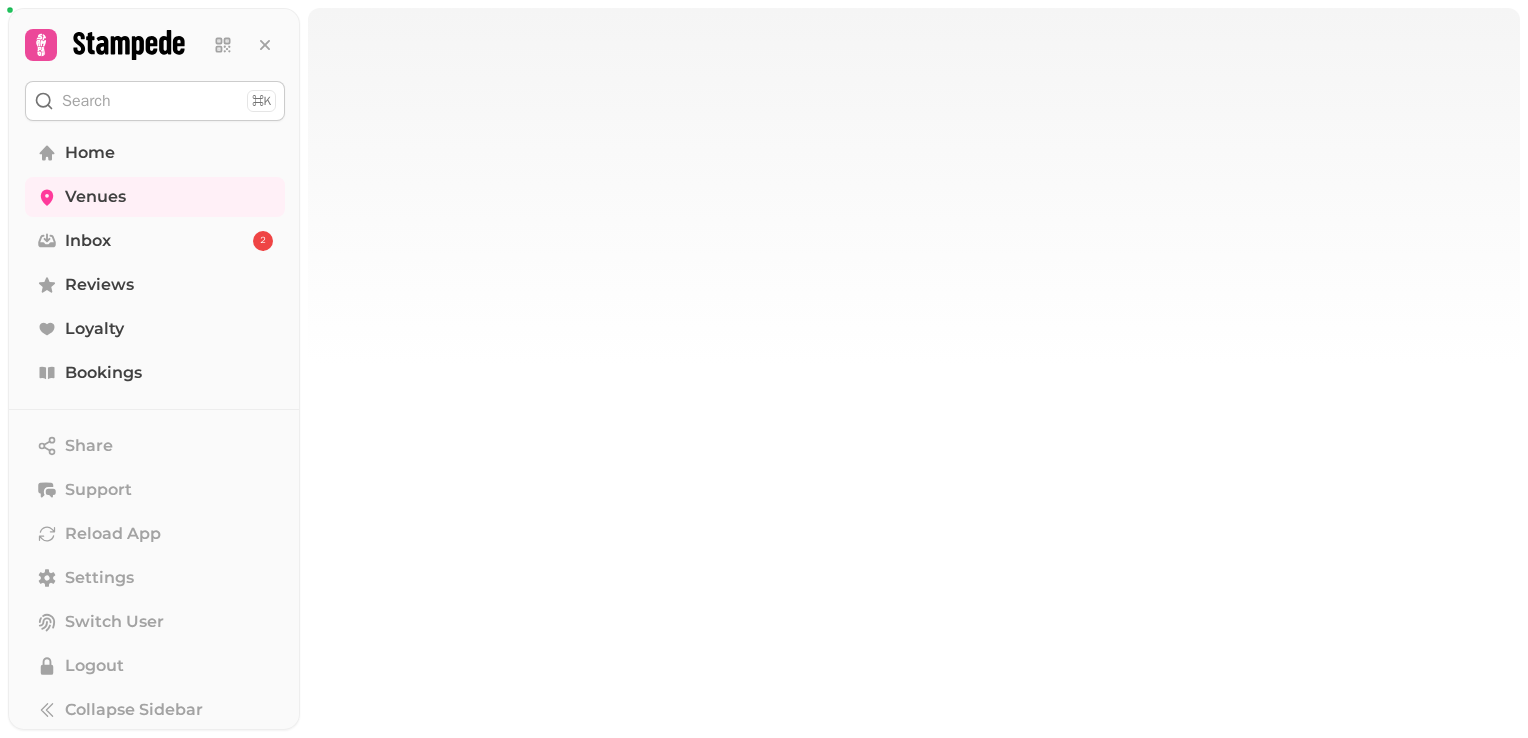 scroll, scrollTop: 0, scrollLeft: 0, axis: both 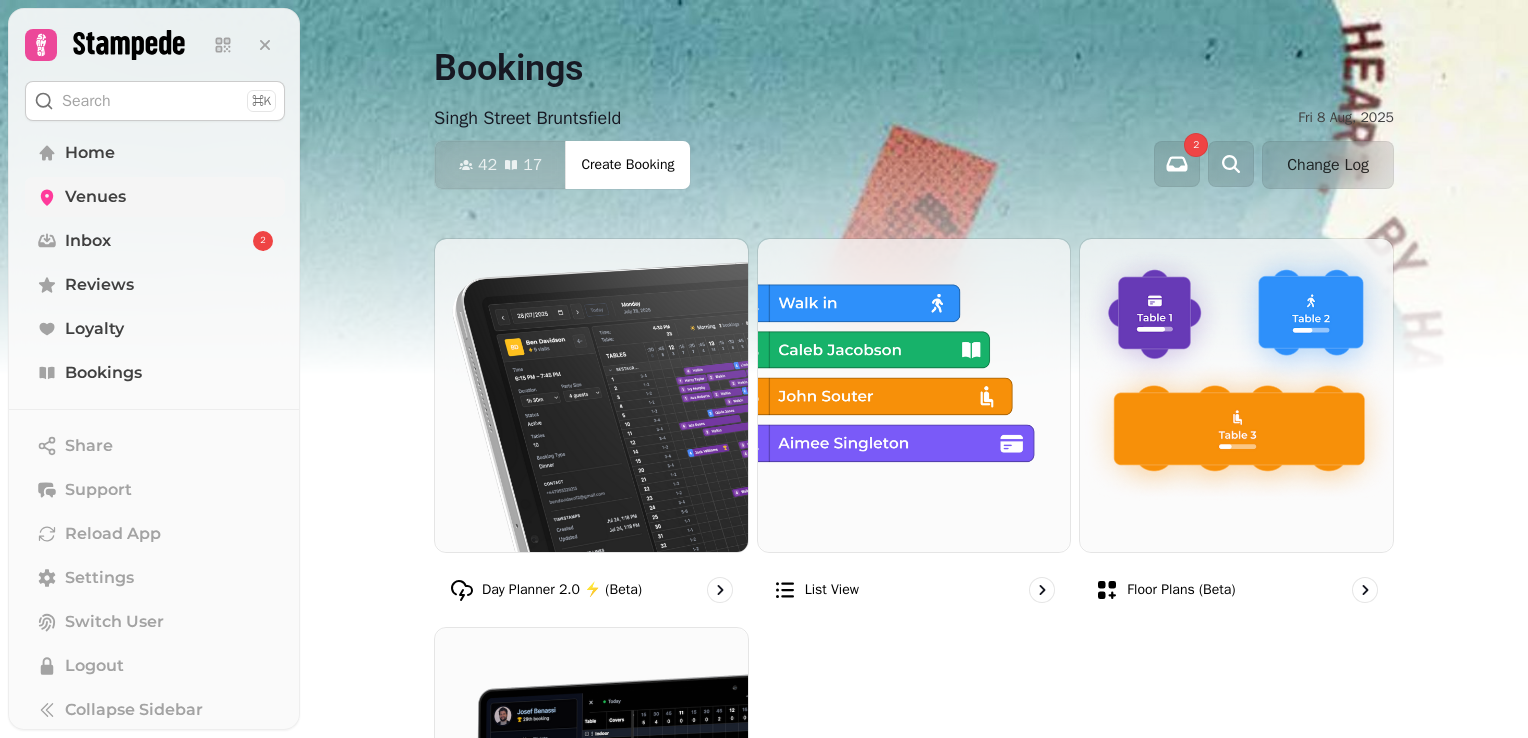 click on "Venues" at bounding box center [95, 197] 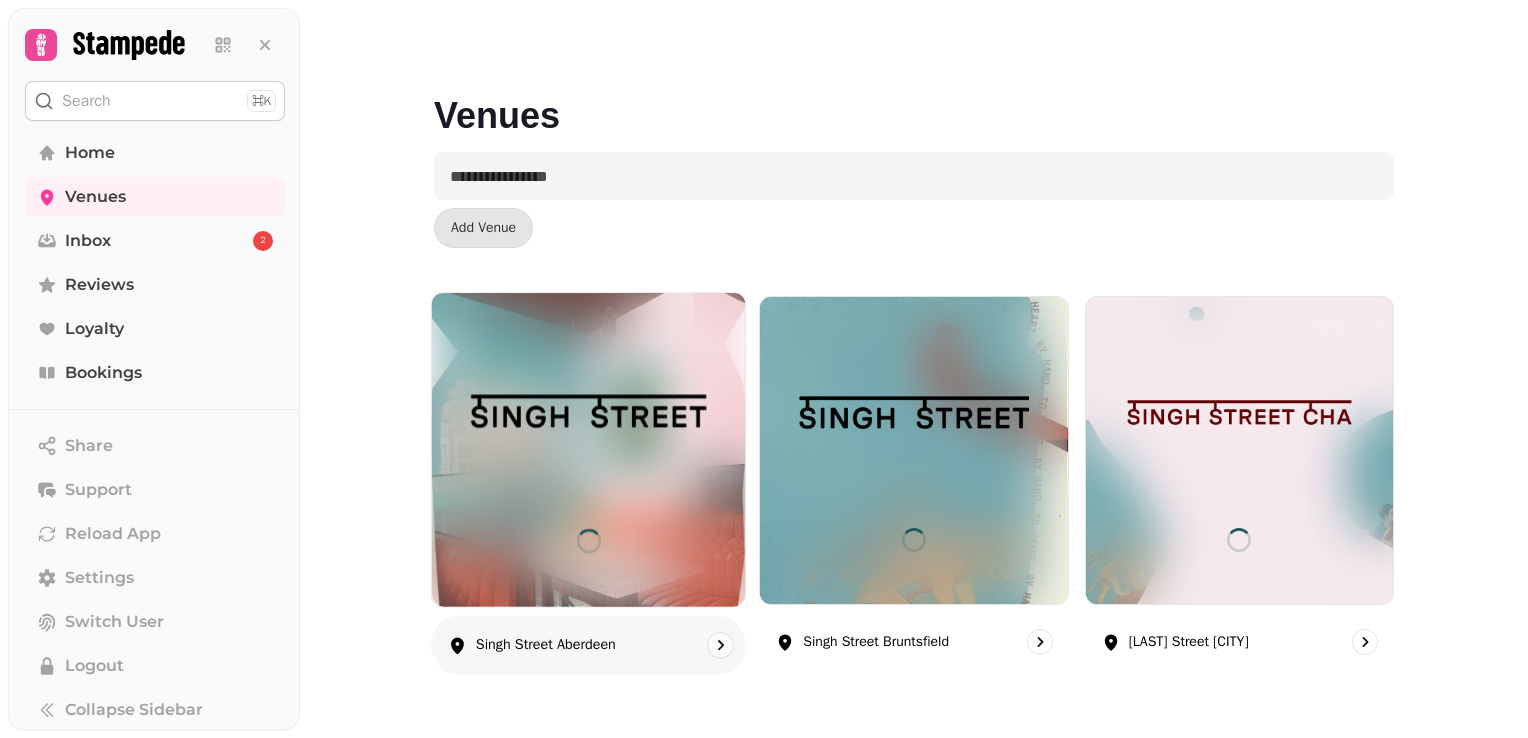 click at bounding box center [588, 541] 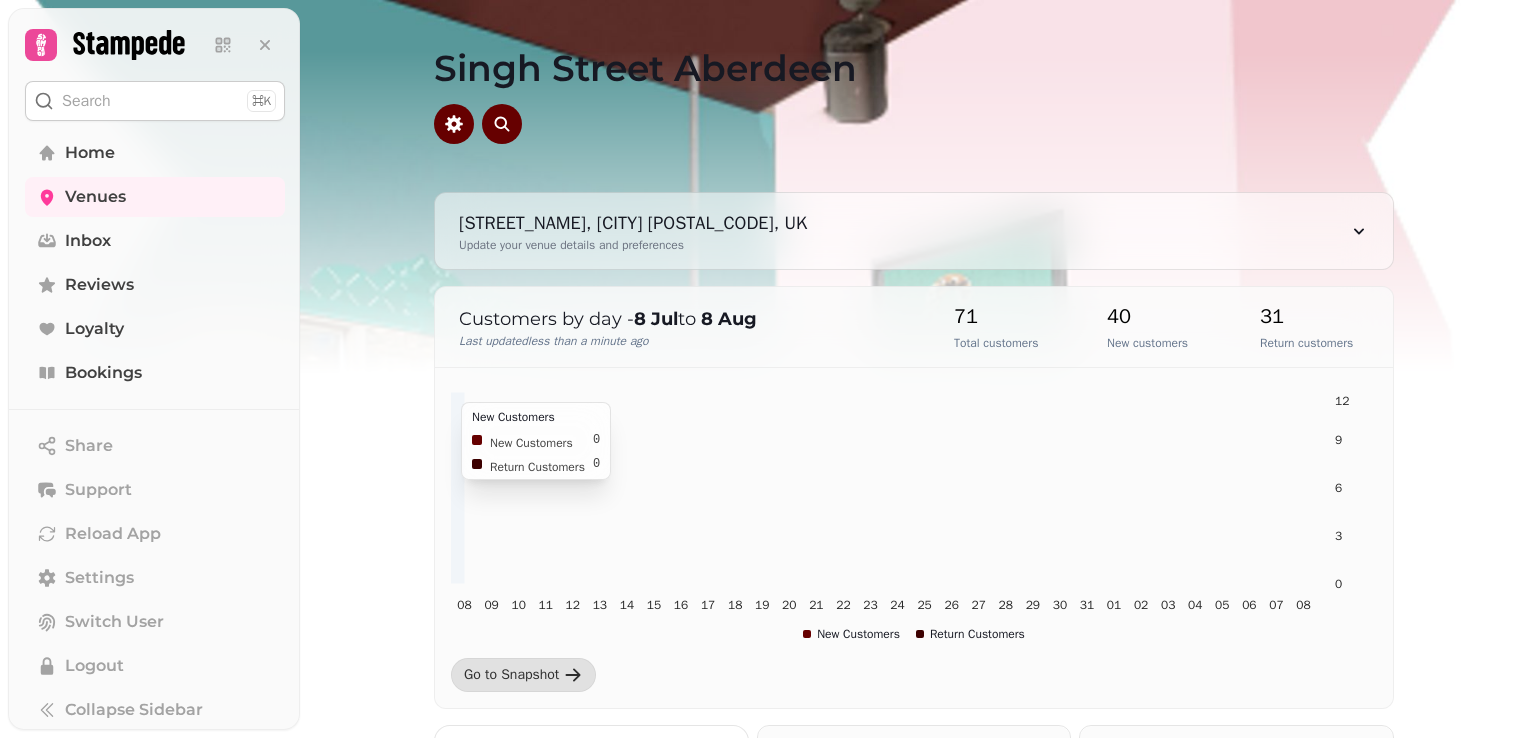 scroll, scrollTop: 602, scrollLeft: 0, axis: vertical 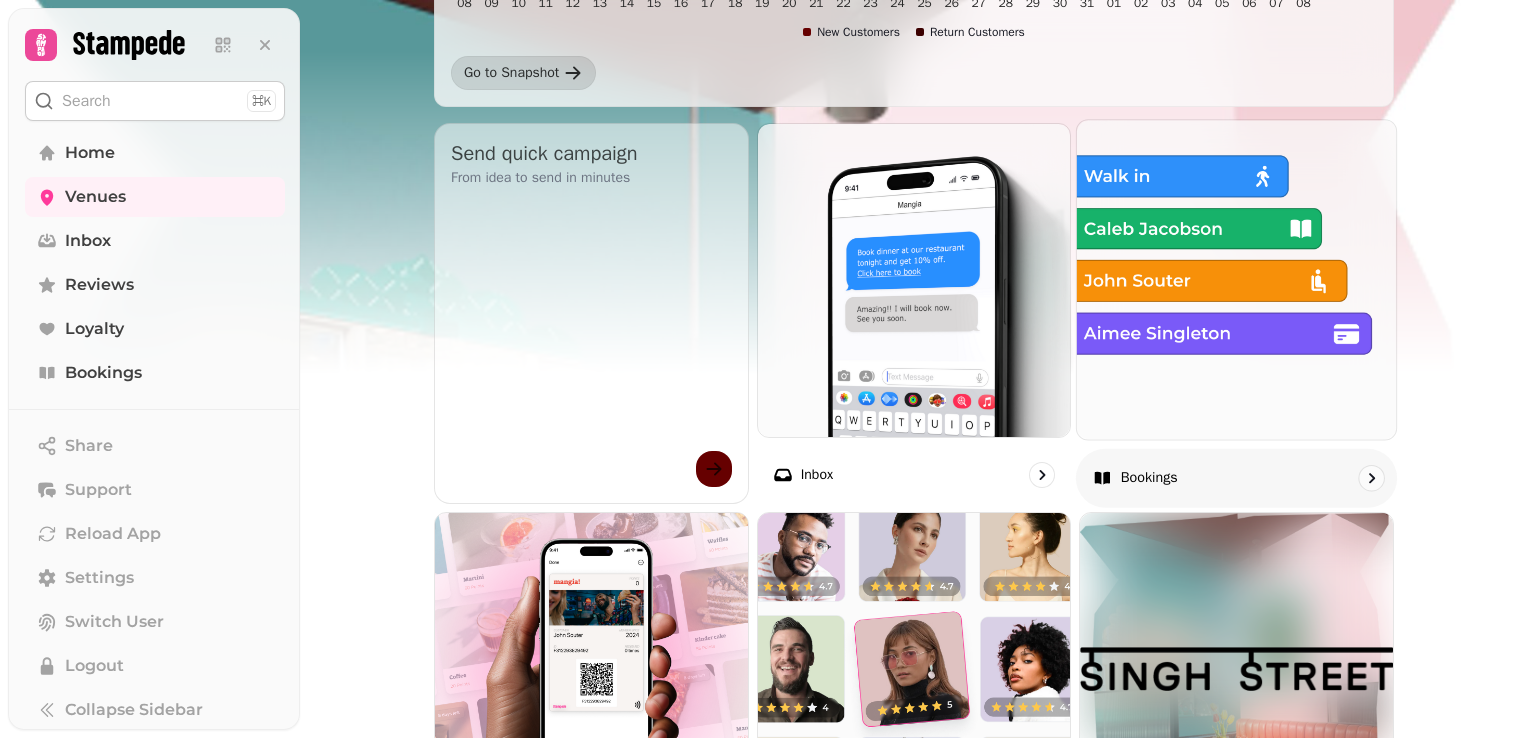 click at bounding box center (1236, 279) 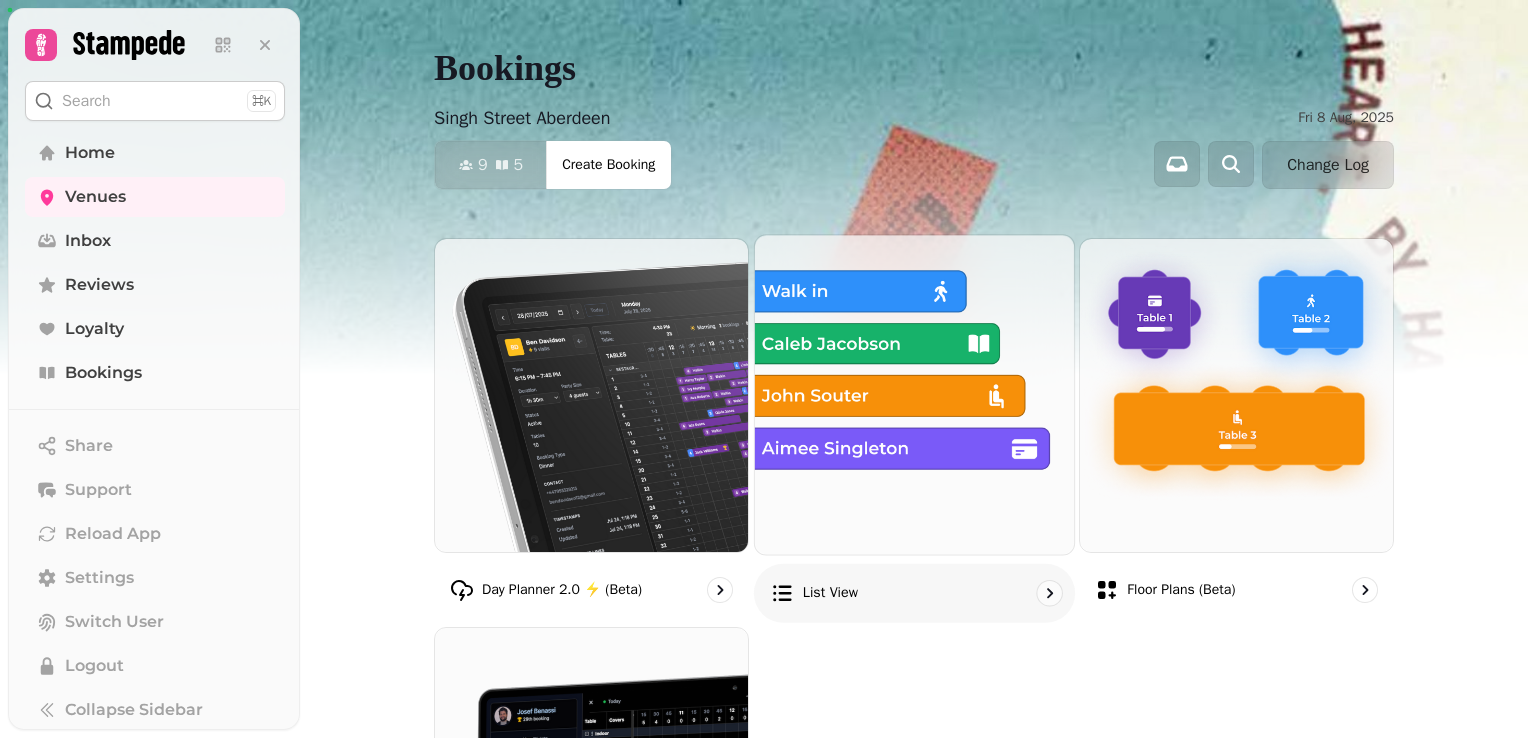 click at bounding box center (914, 394) 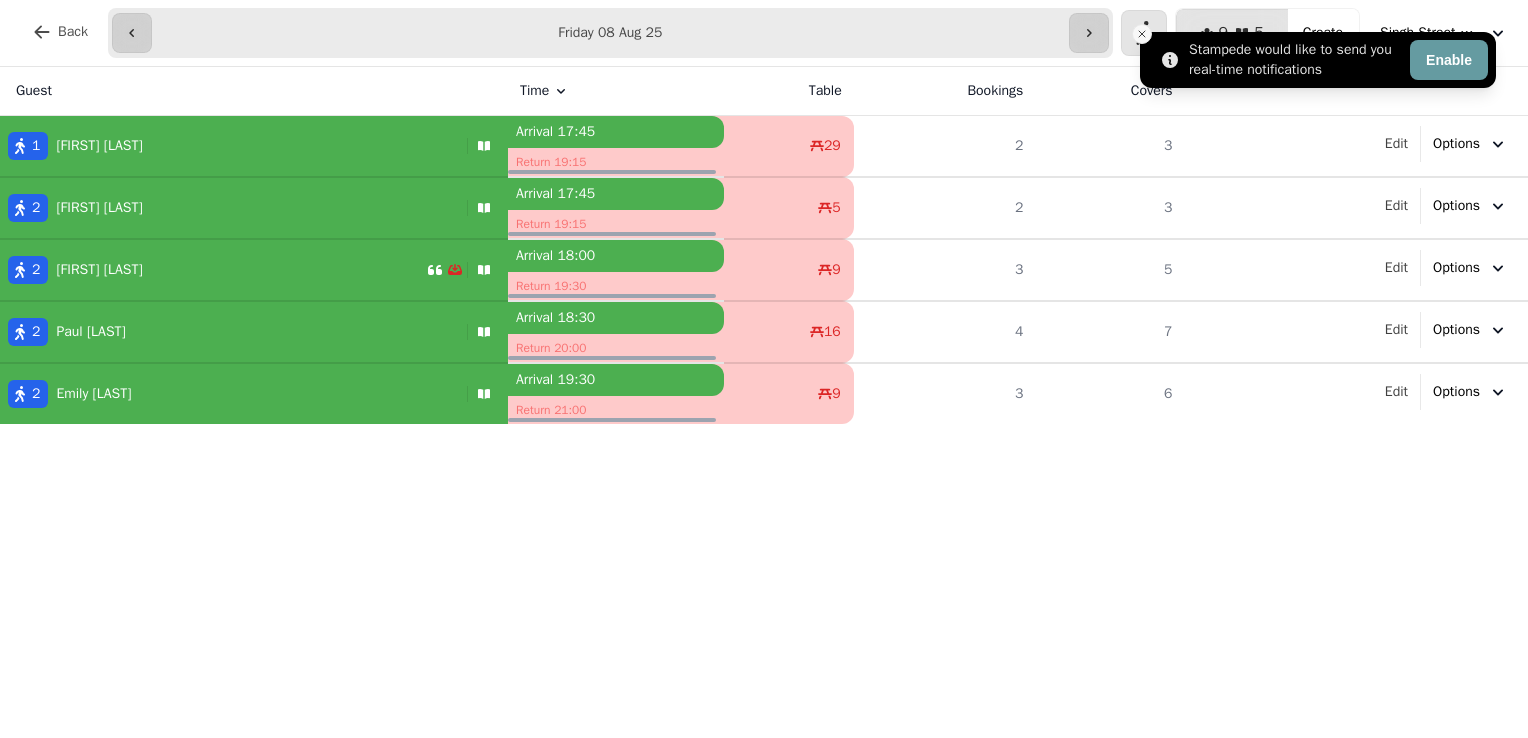 click 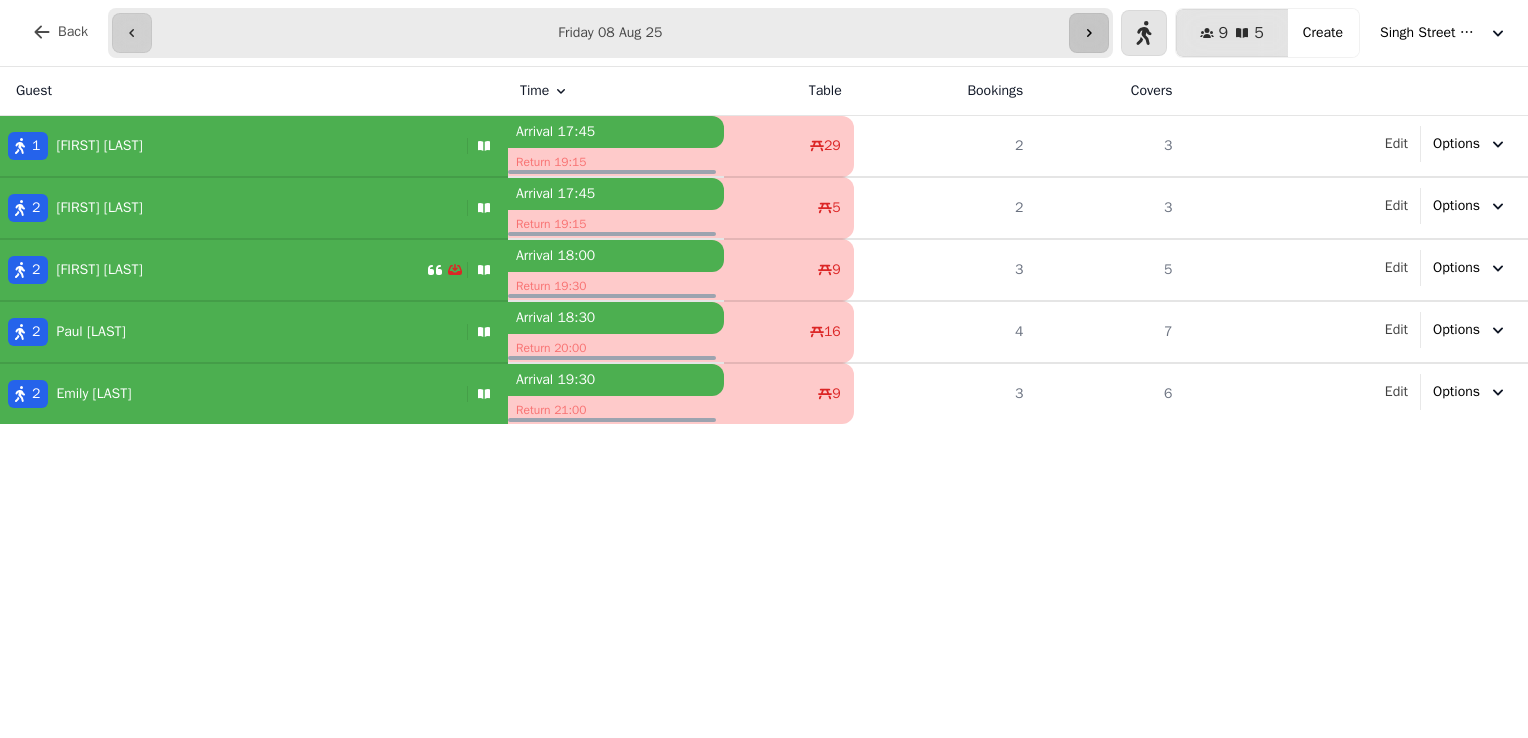 click 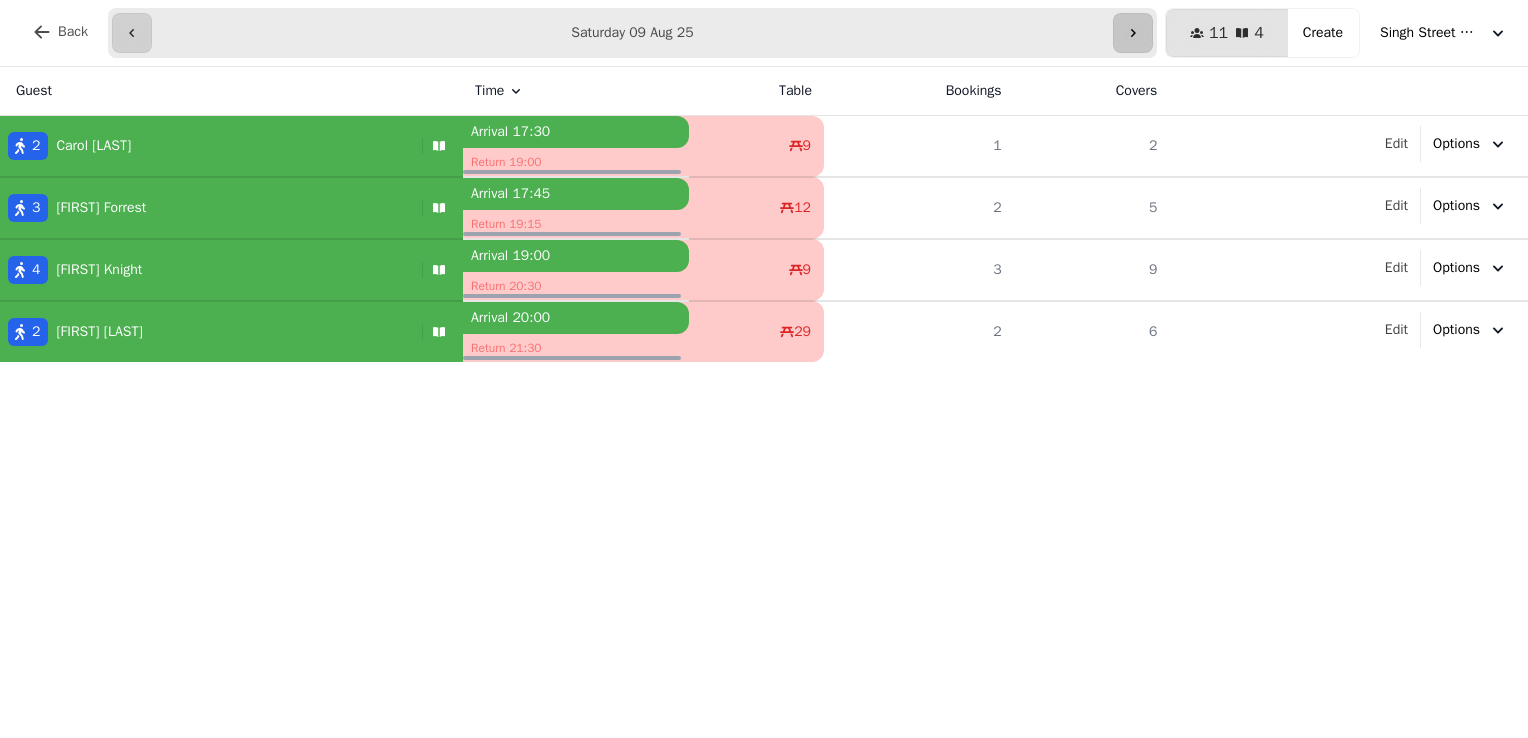 click at bounding box center [1133, 33] 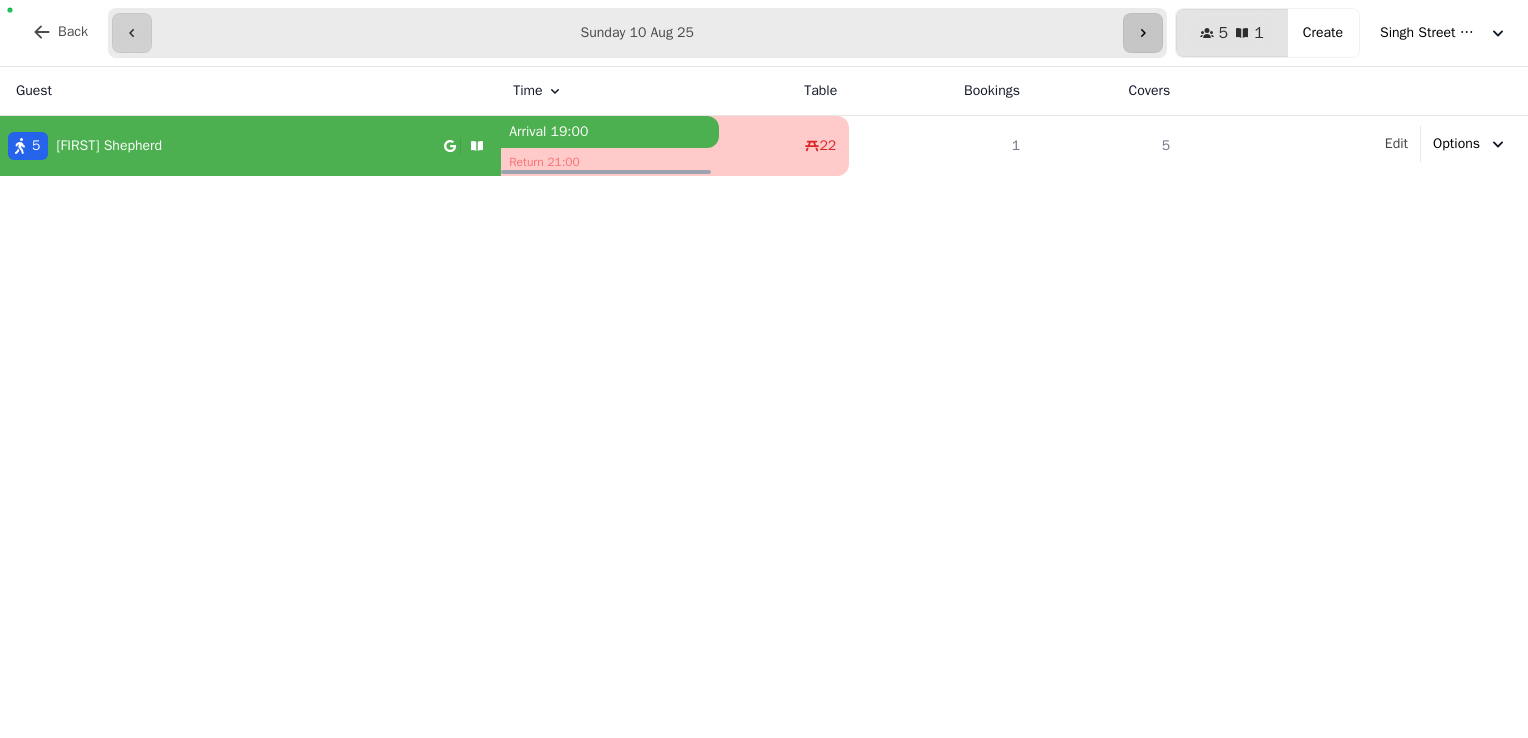 click at bounding box center [1143, 33] 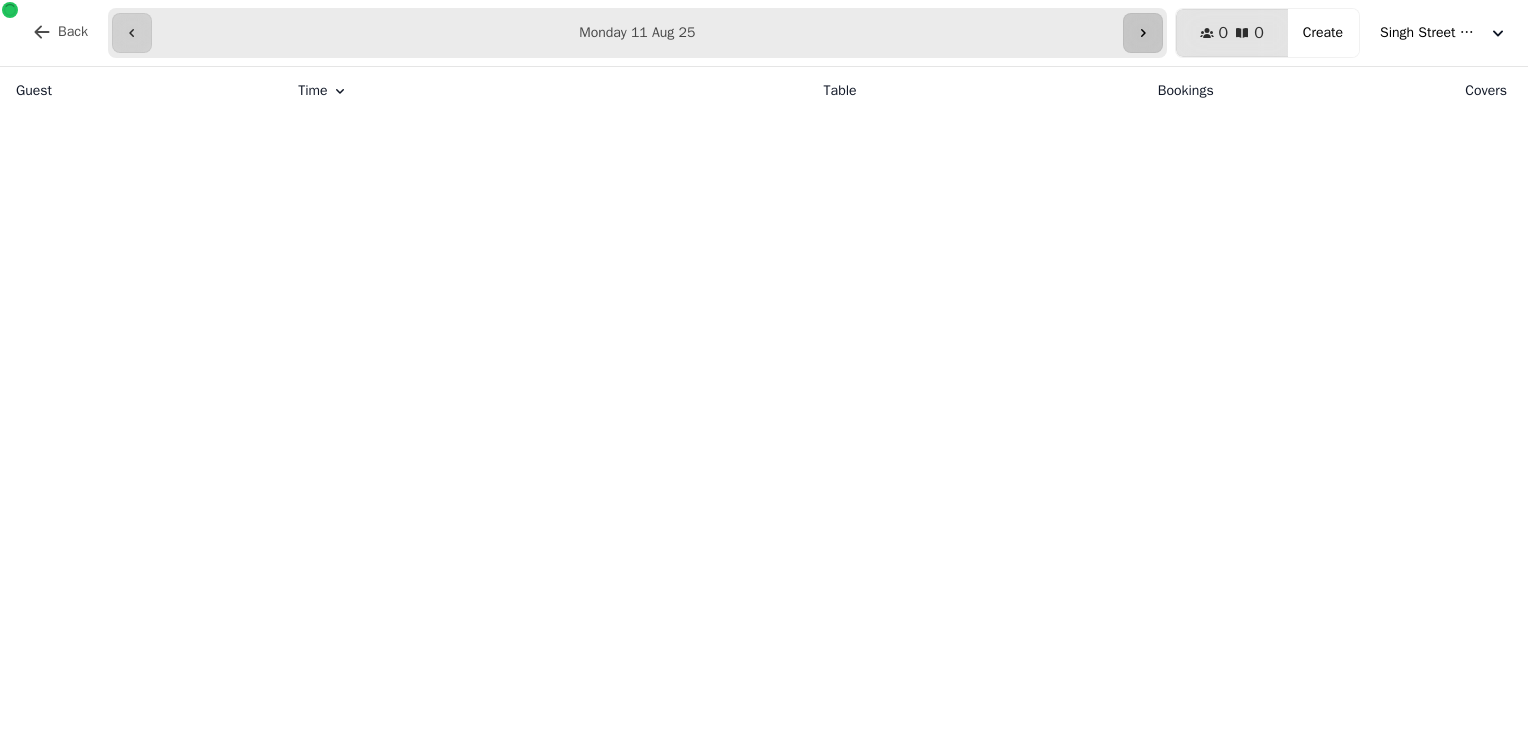 click at bounding box center [1143, 33] 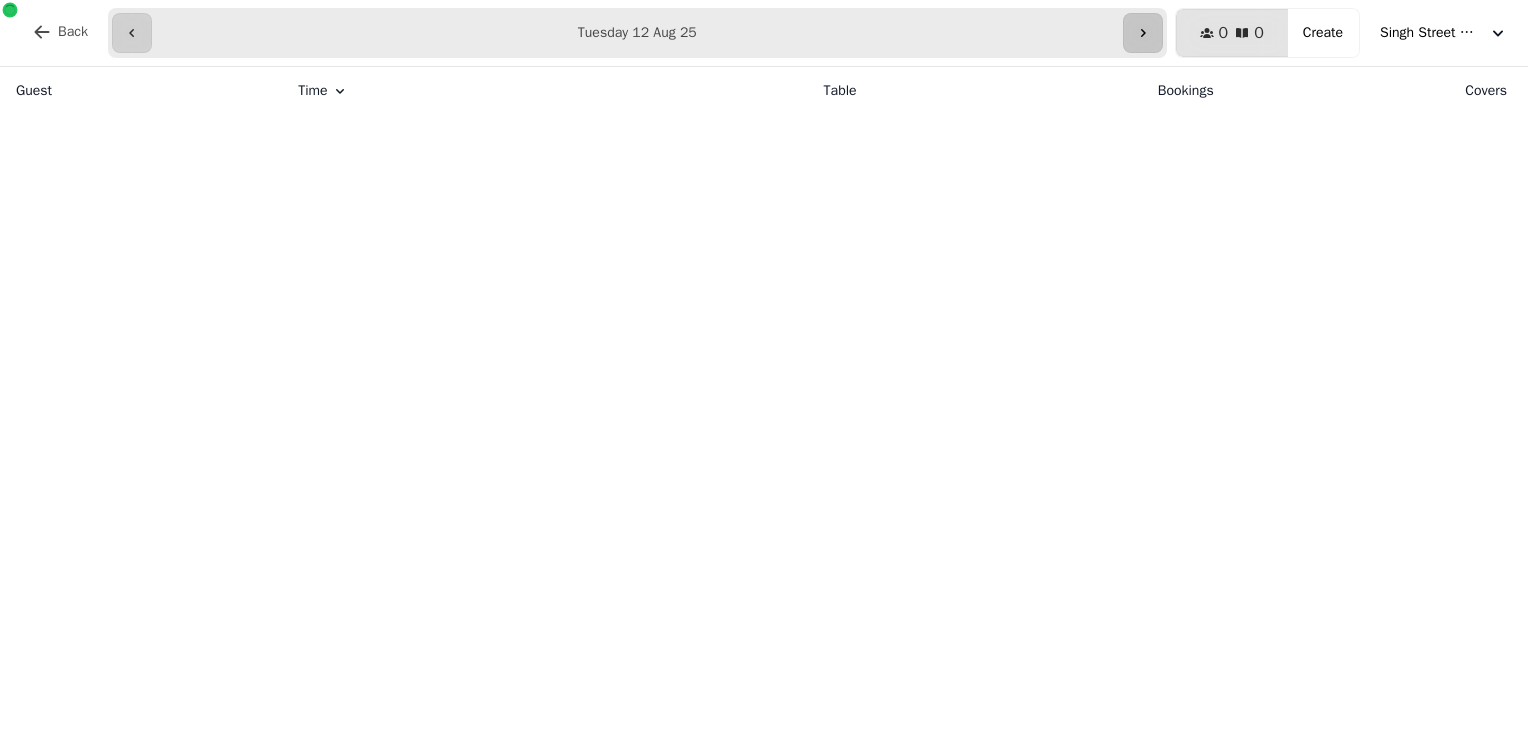click at bounding box center (1143, 33) 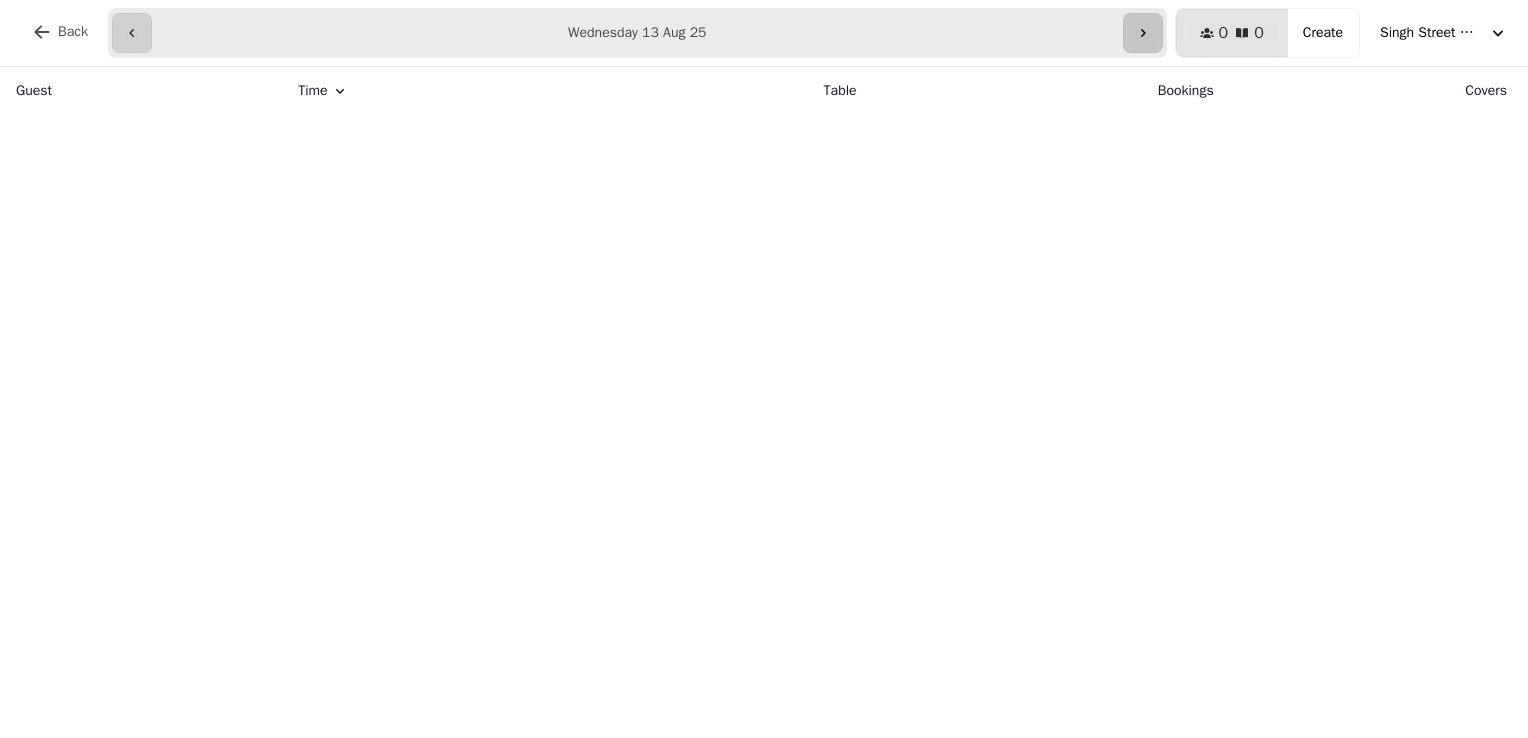 click at bounding box center [1143, 33] 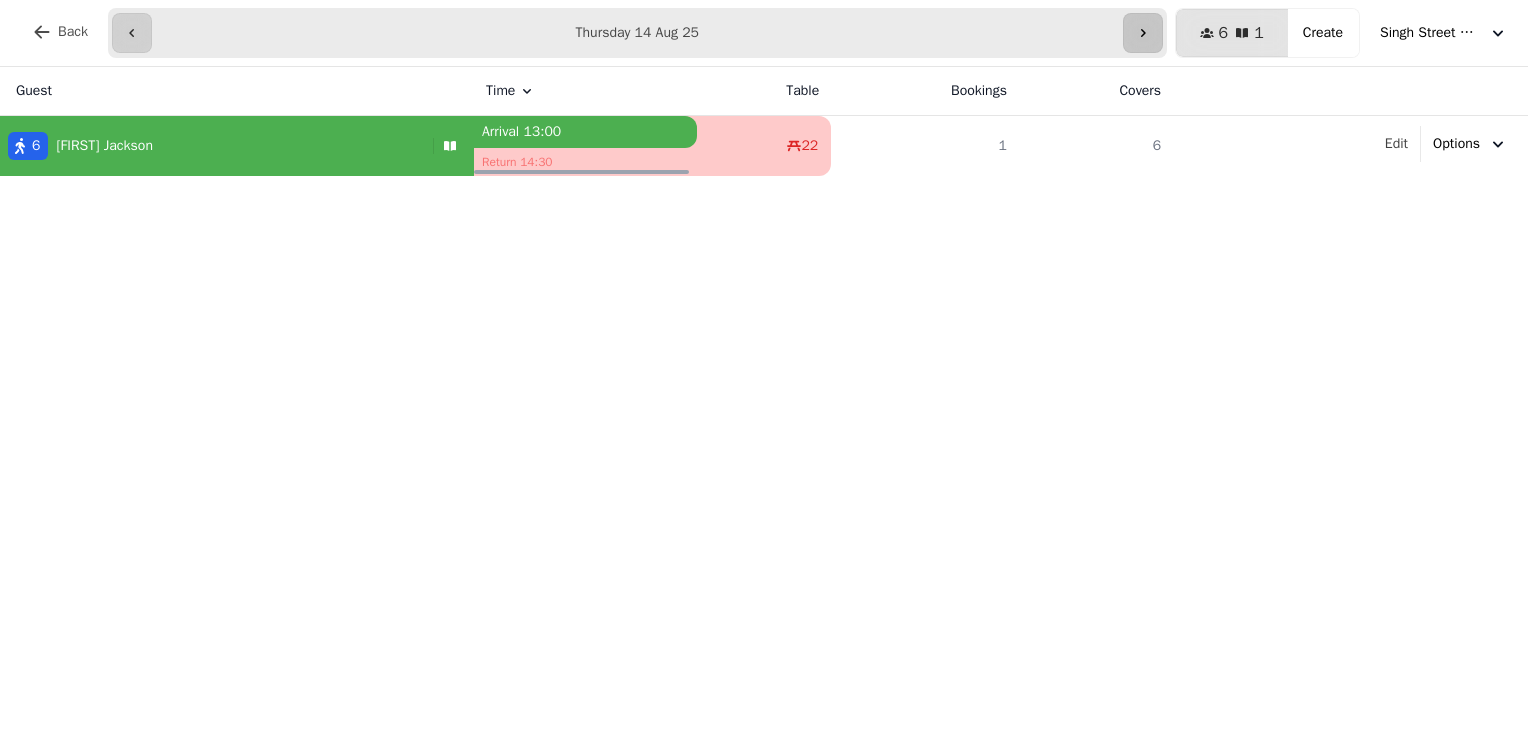 click at bounding box center [1143, 33] 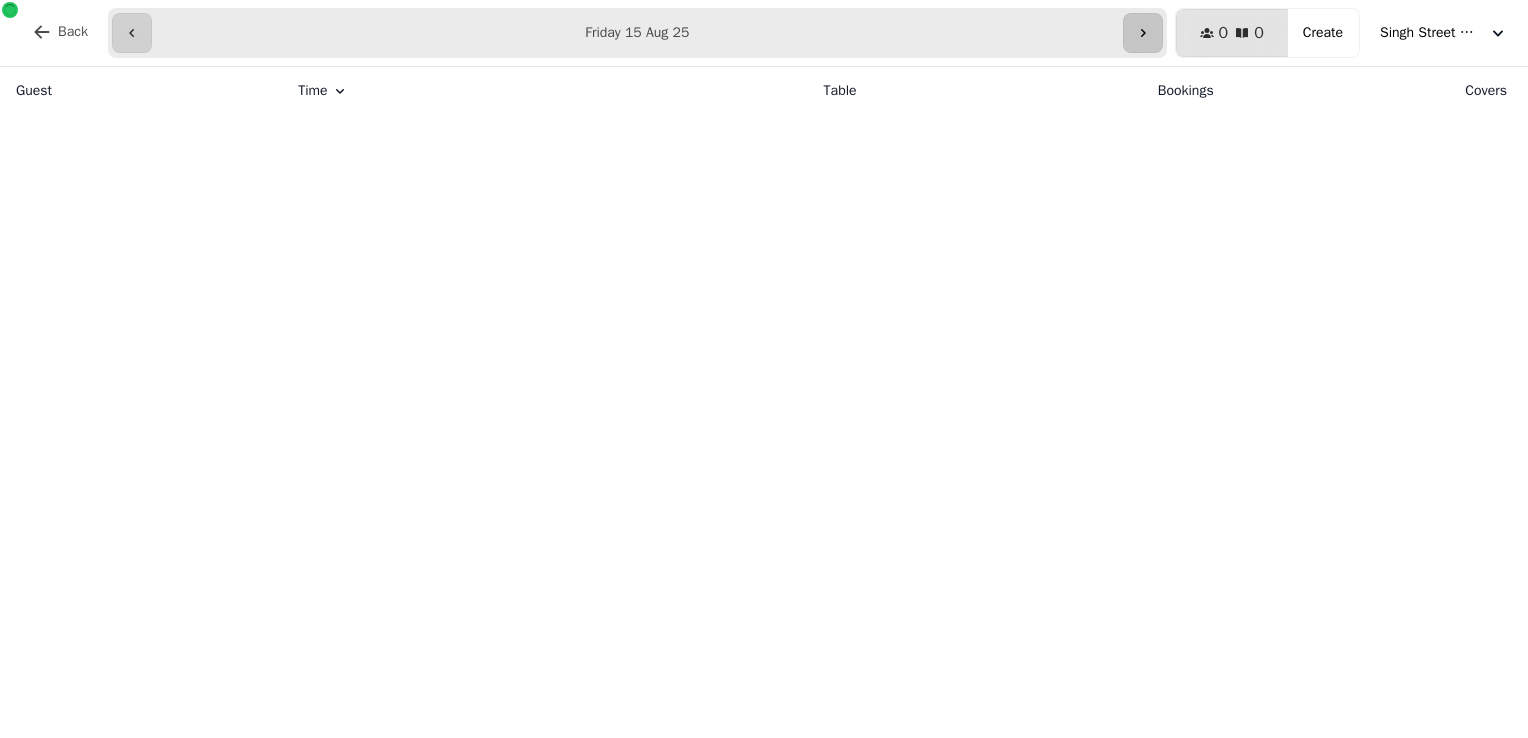 click at bounding box center (1143, 33) 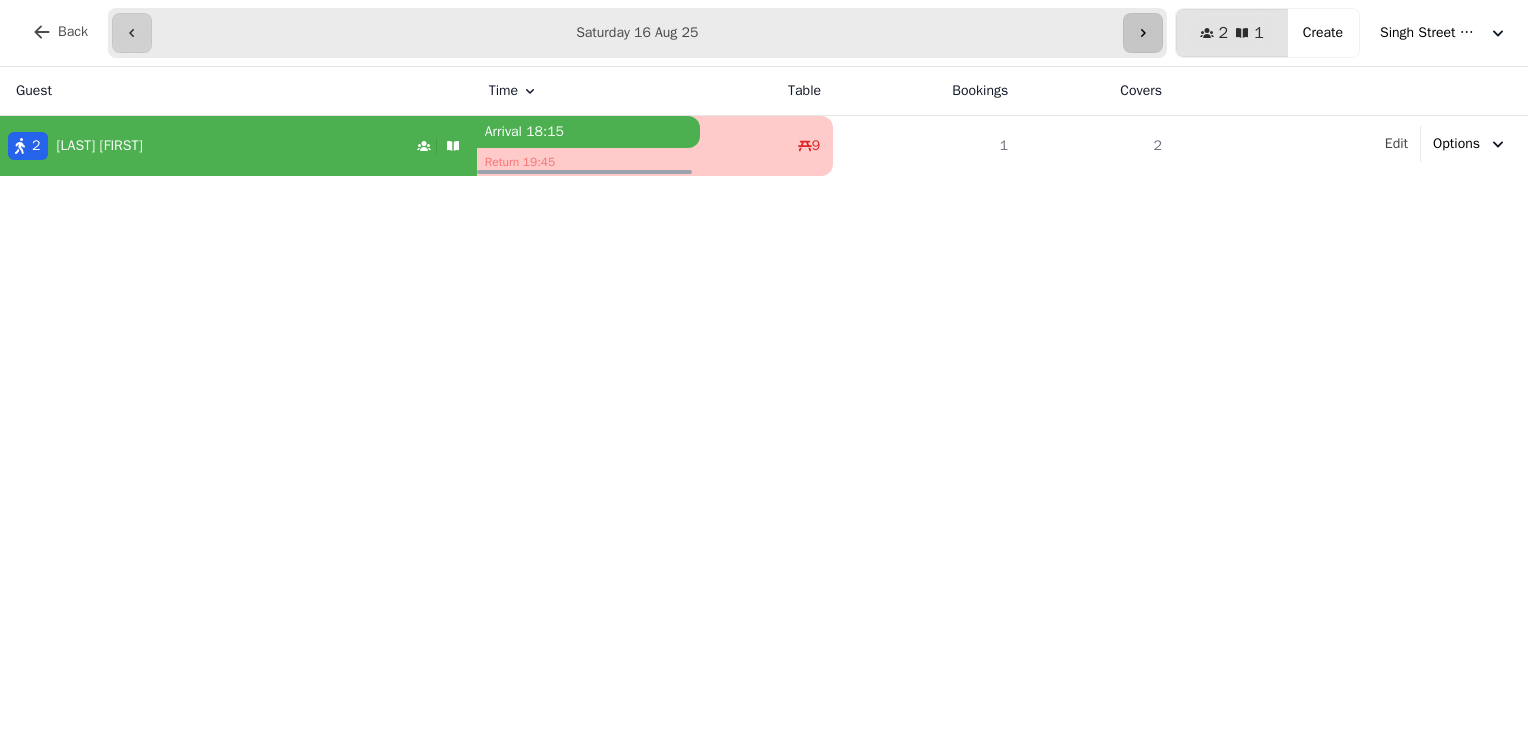 click at bounding box center (1143, 33) 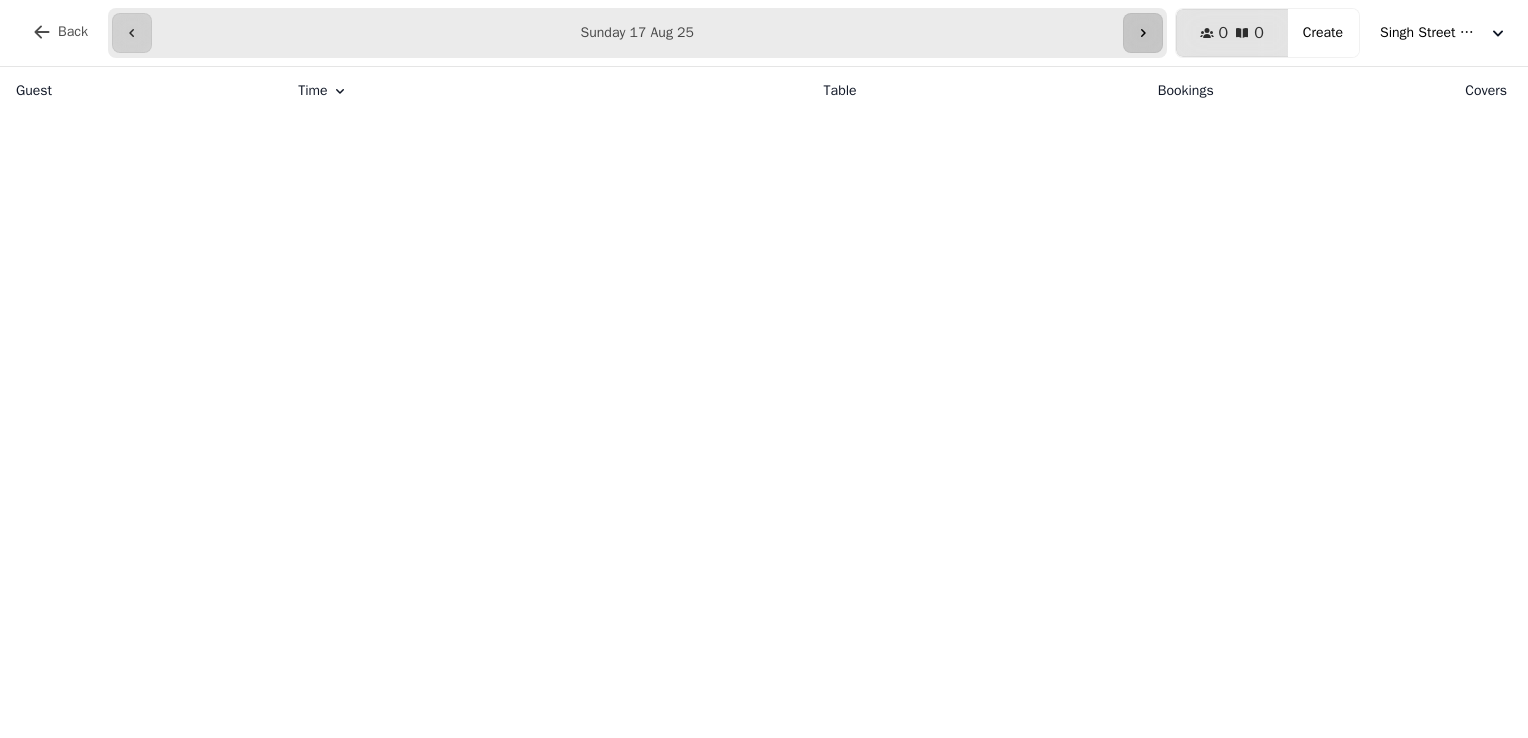 click at bounding box center (1143, 33) 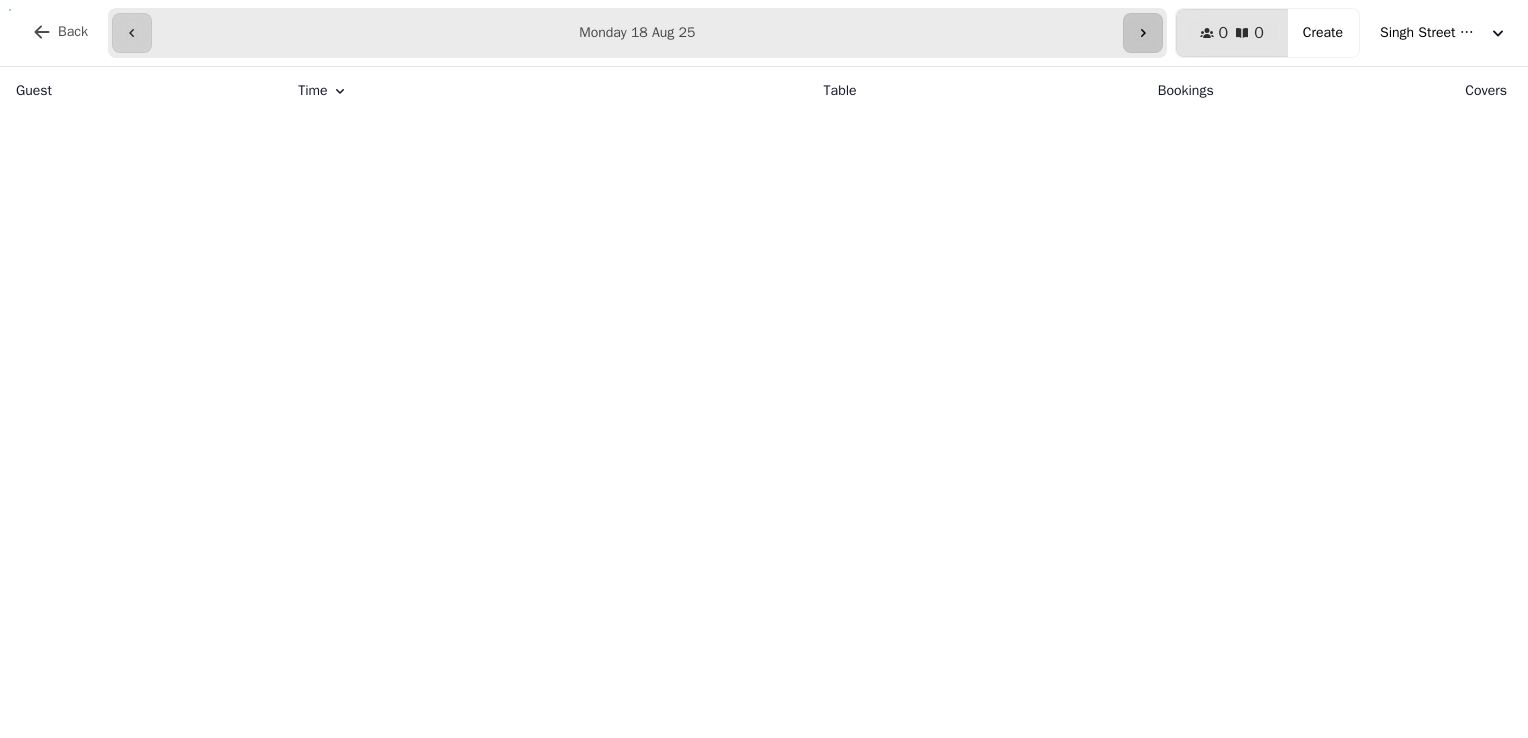 click at bounding box center (1143, 33) 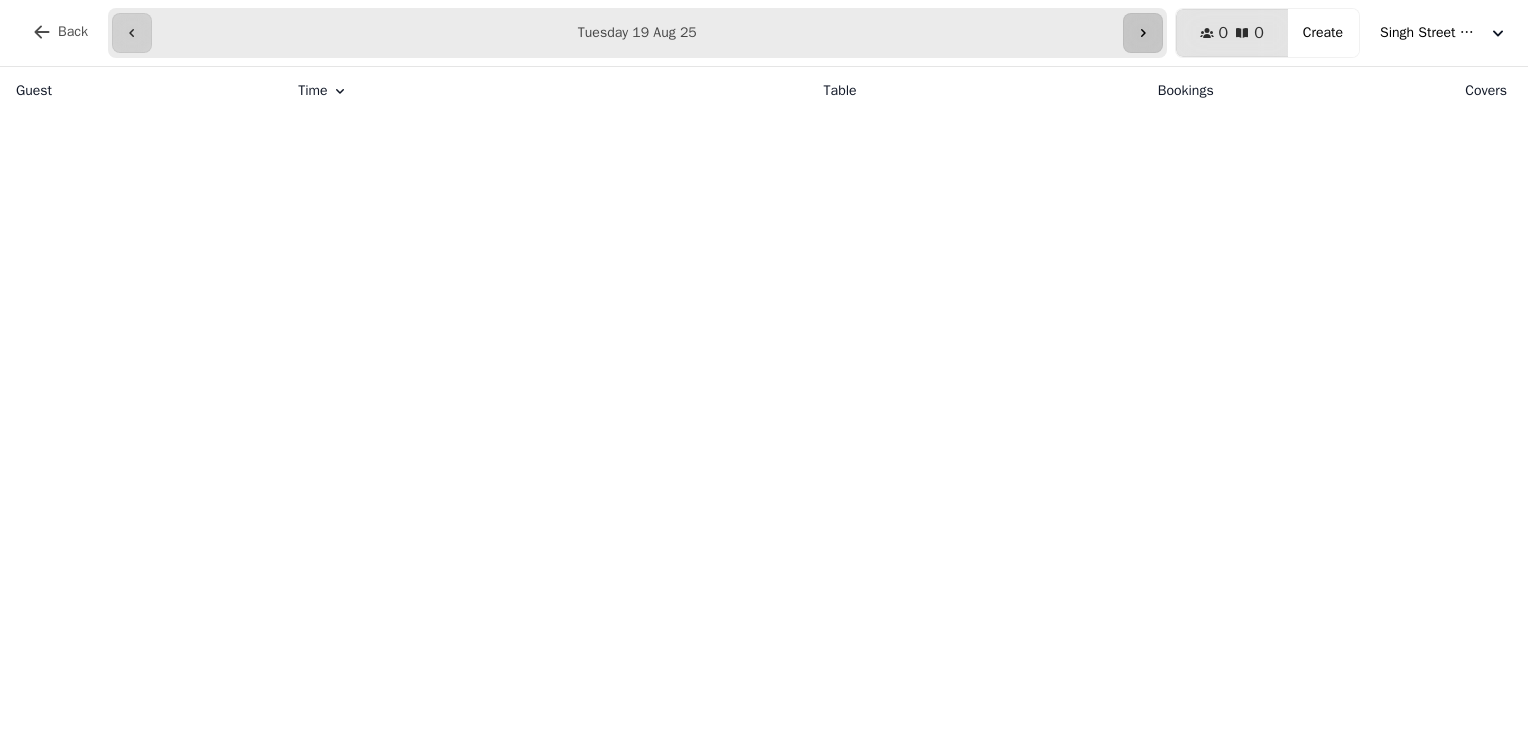 click at bounding box center (1143, 33) 